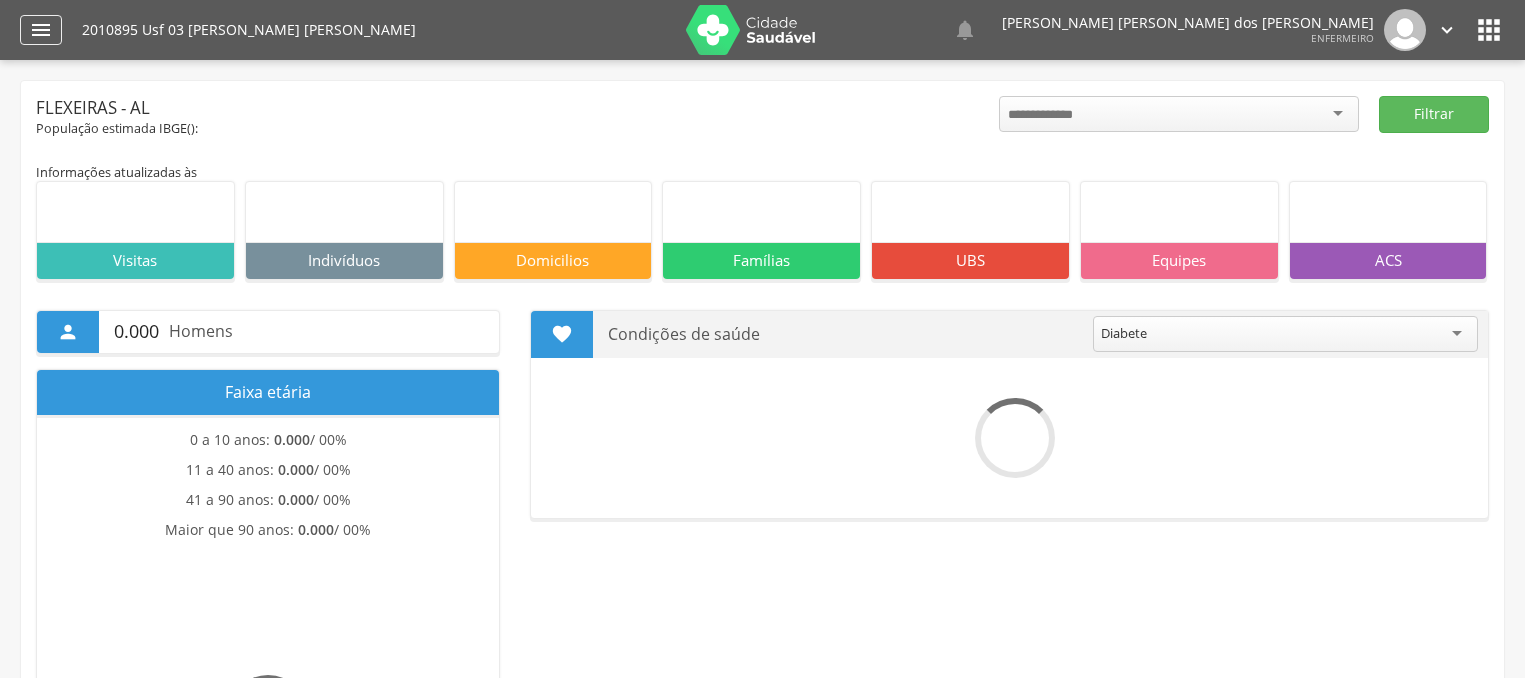 scroll, scrollTop: 0, scrollLeft: 0, axis: both 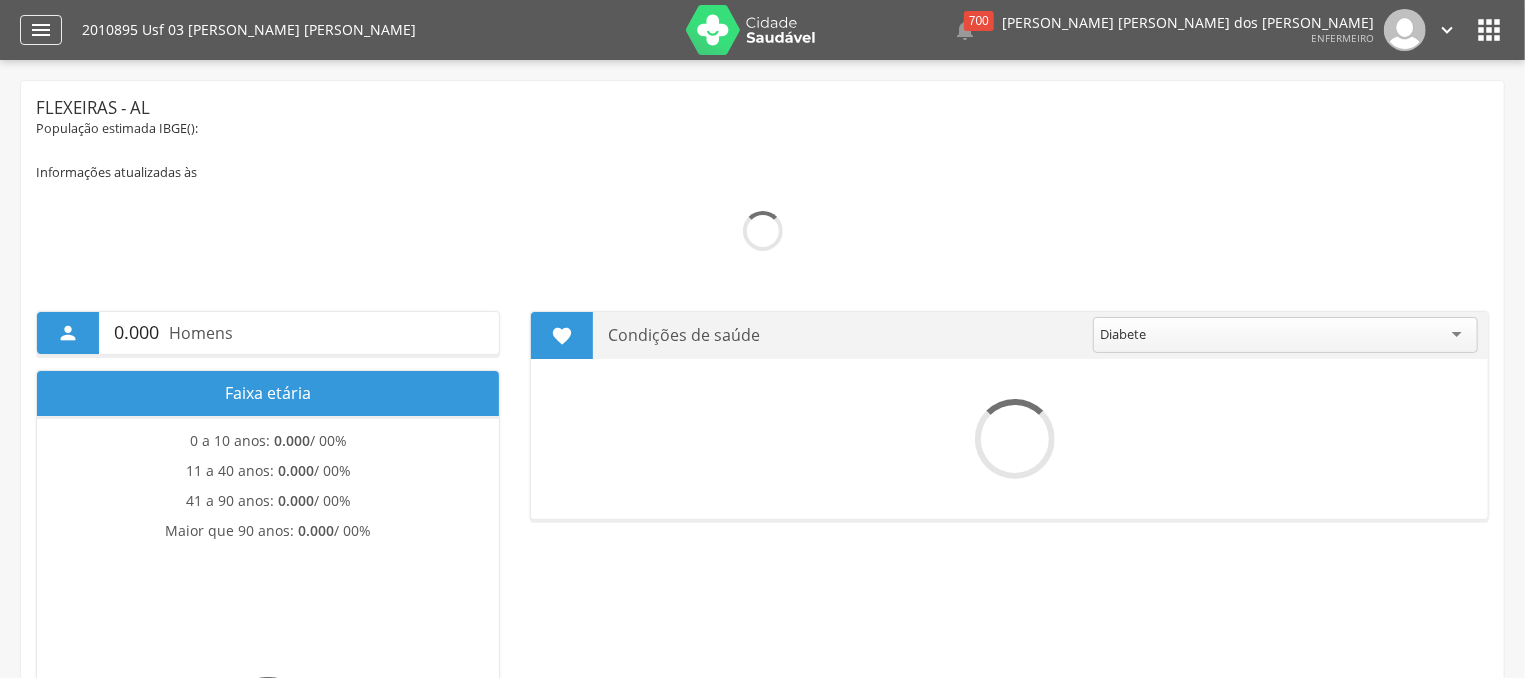 click on "" at bounding box center [41, 30] 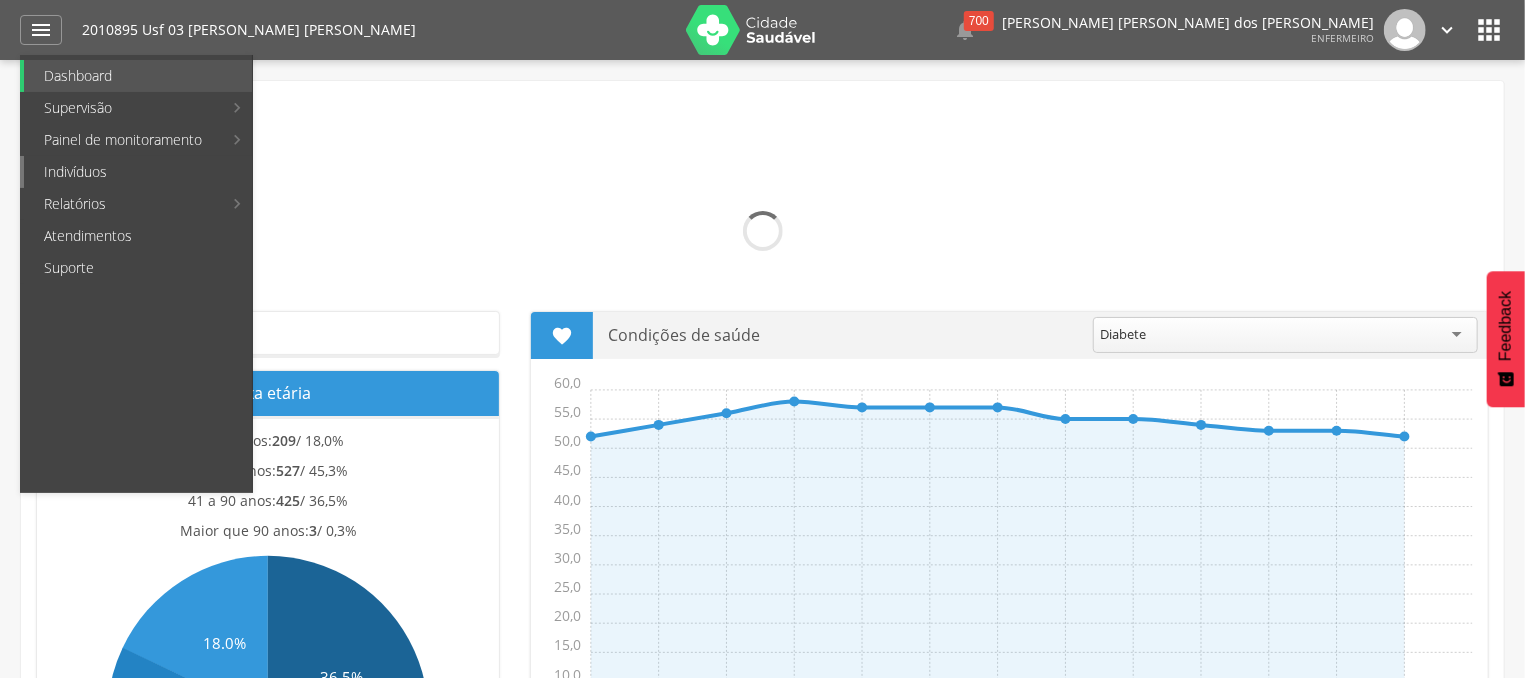 click on "Indivíduos" at bounding box center (138, 172) 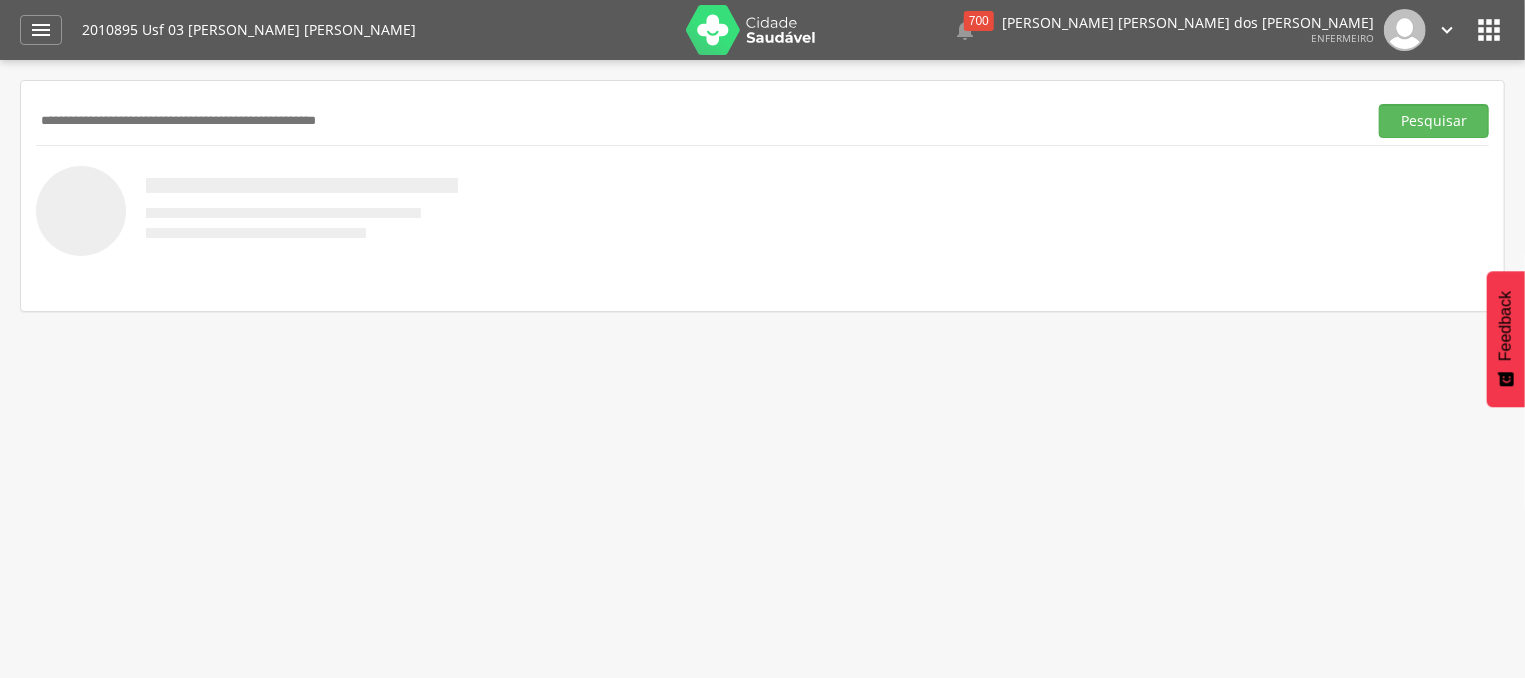 click at bounding box center (697, 121) 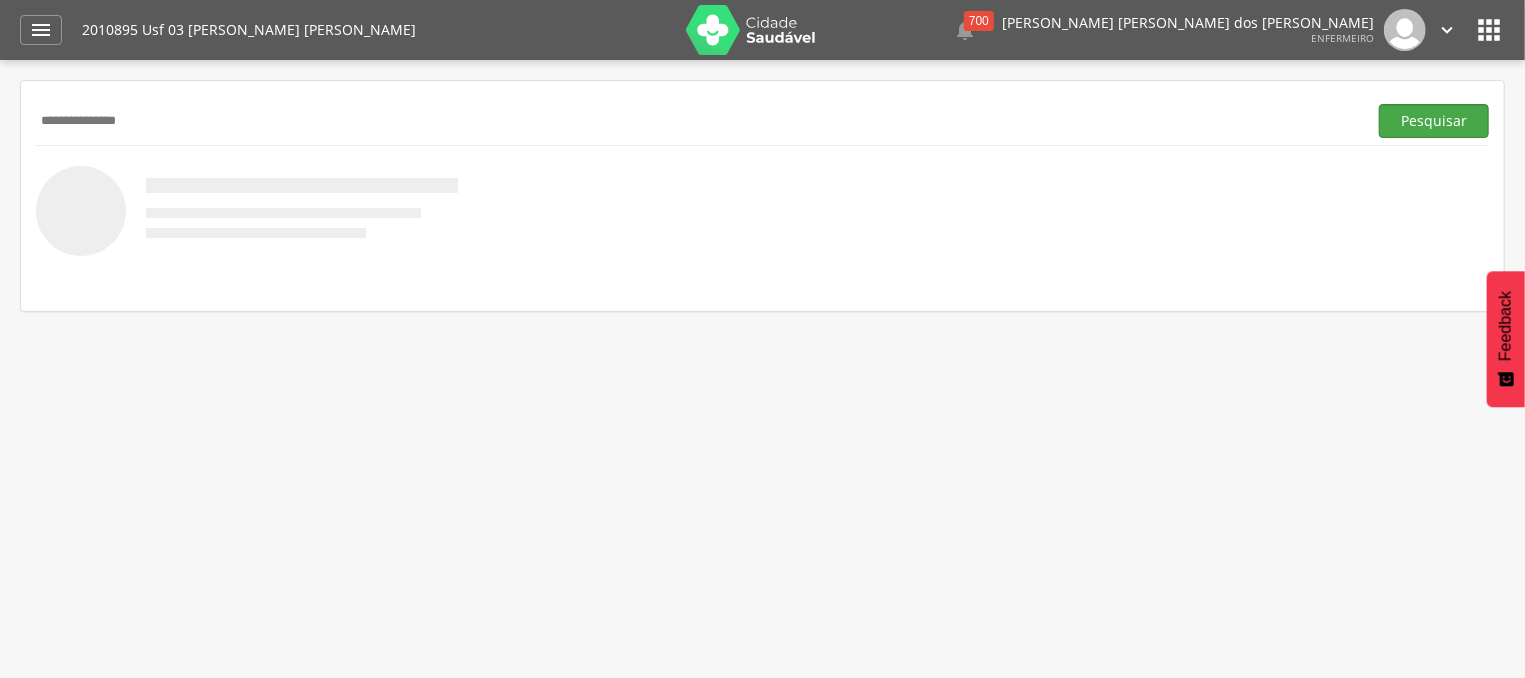 type on "**********" 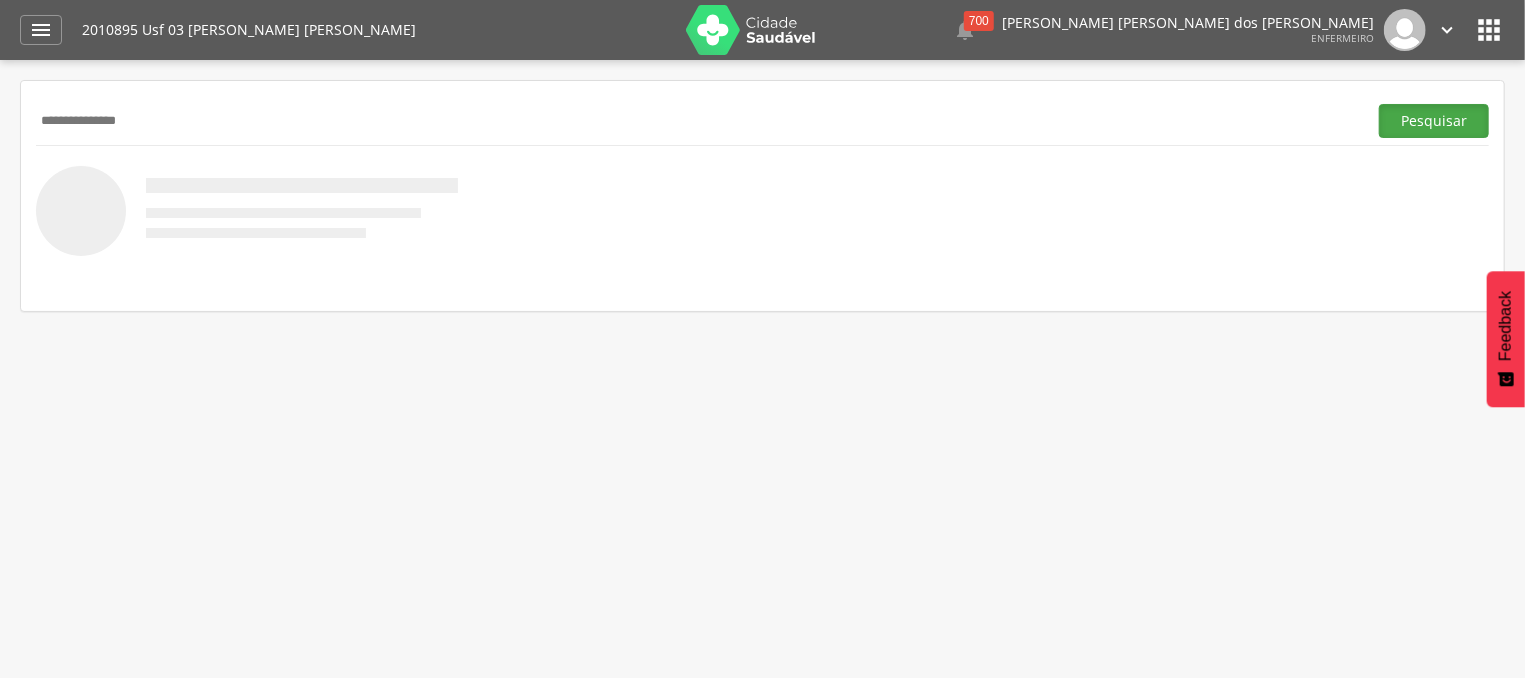 click on "Pesquisar" at bounding box center [1434, 121] 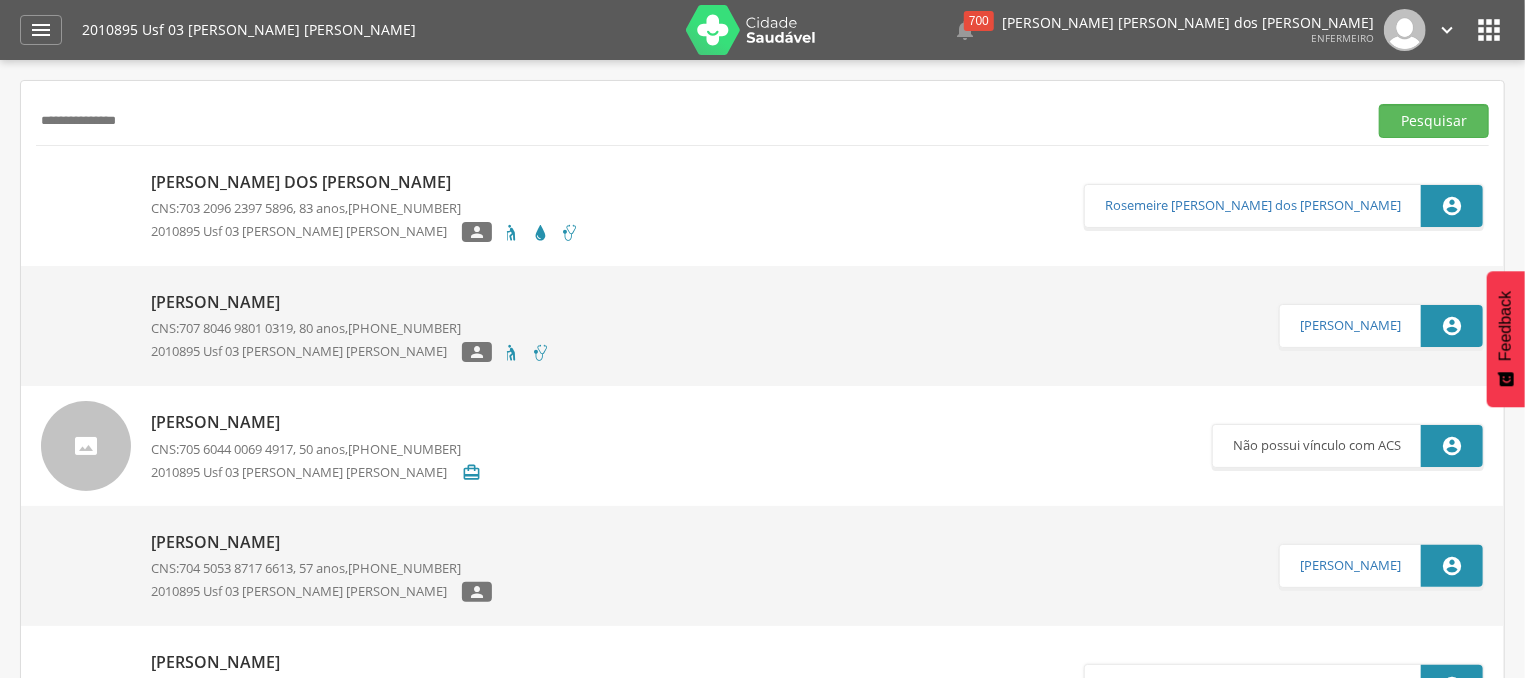 click on "703 2096 2397 5896" at bounding box center (236, 208) 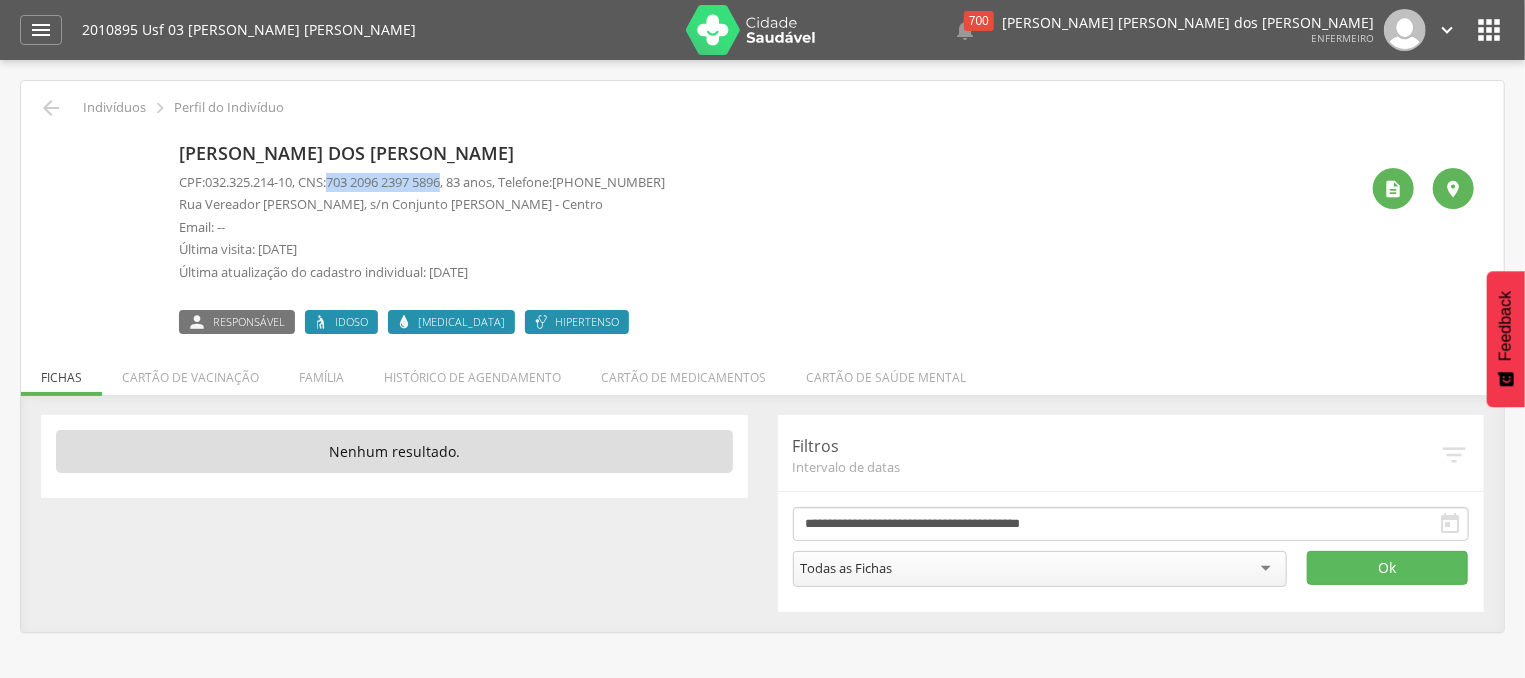 drag, startPoint x: 338, startPoint y: 182, endPoint x: 460, endPoint y: 191, distance: 122.33152 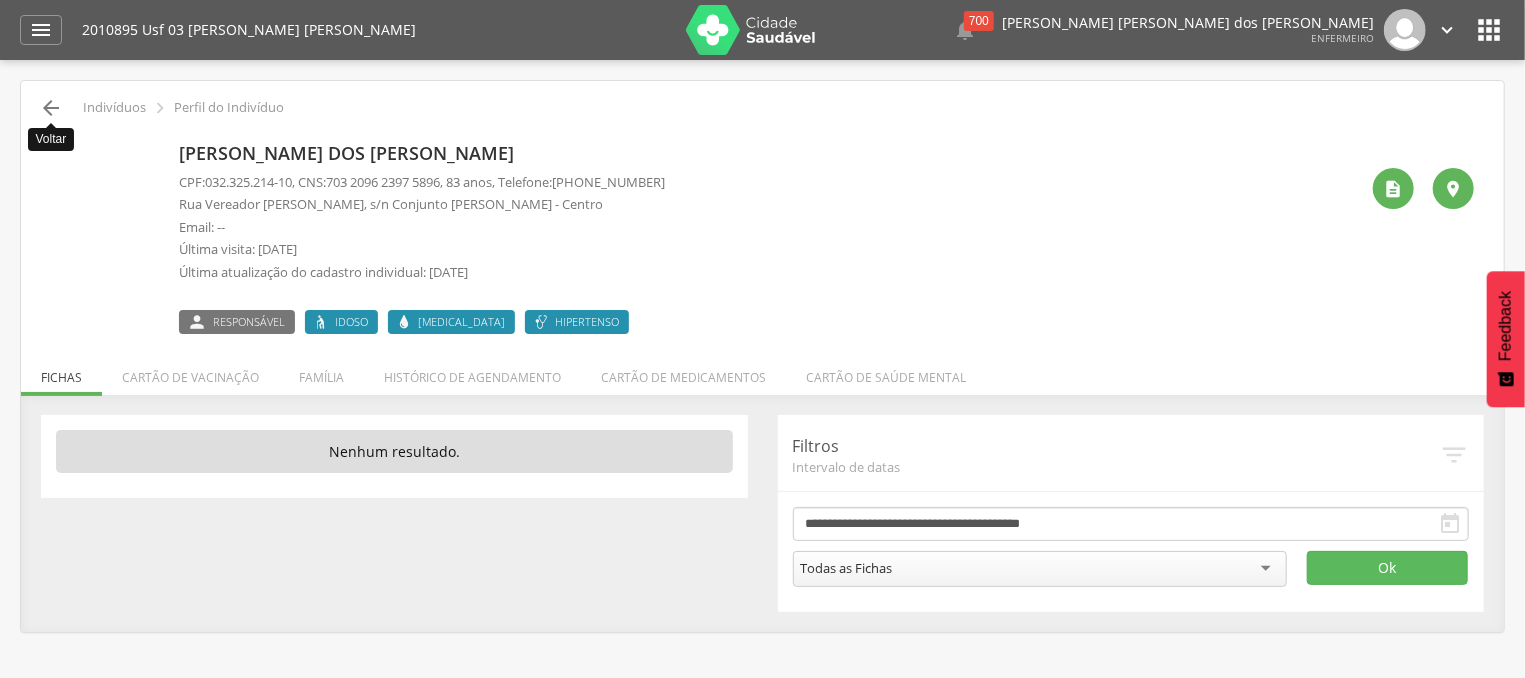 click on "" at bounding box center (51, 108) 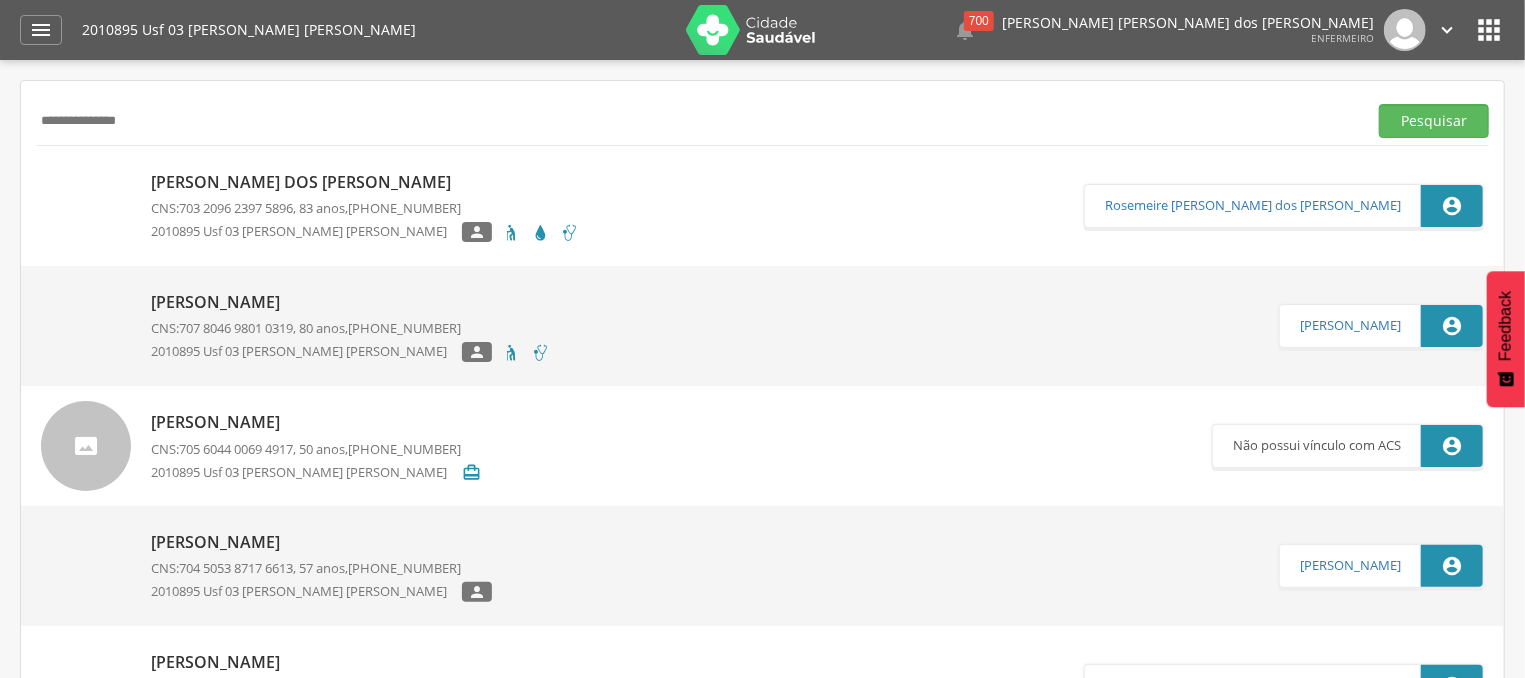 drag, startPoint x: 188, startPoint y: 119, endPoint x: 0, endPoint y: 142, distance: 189.40169 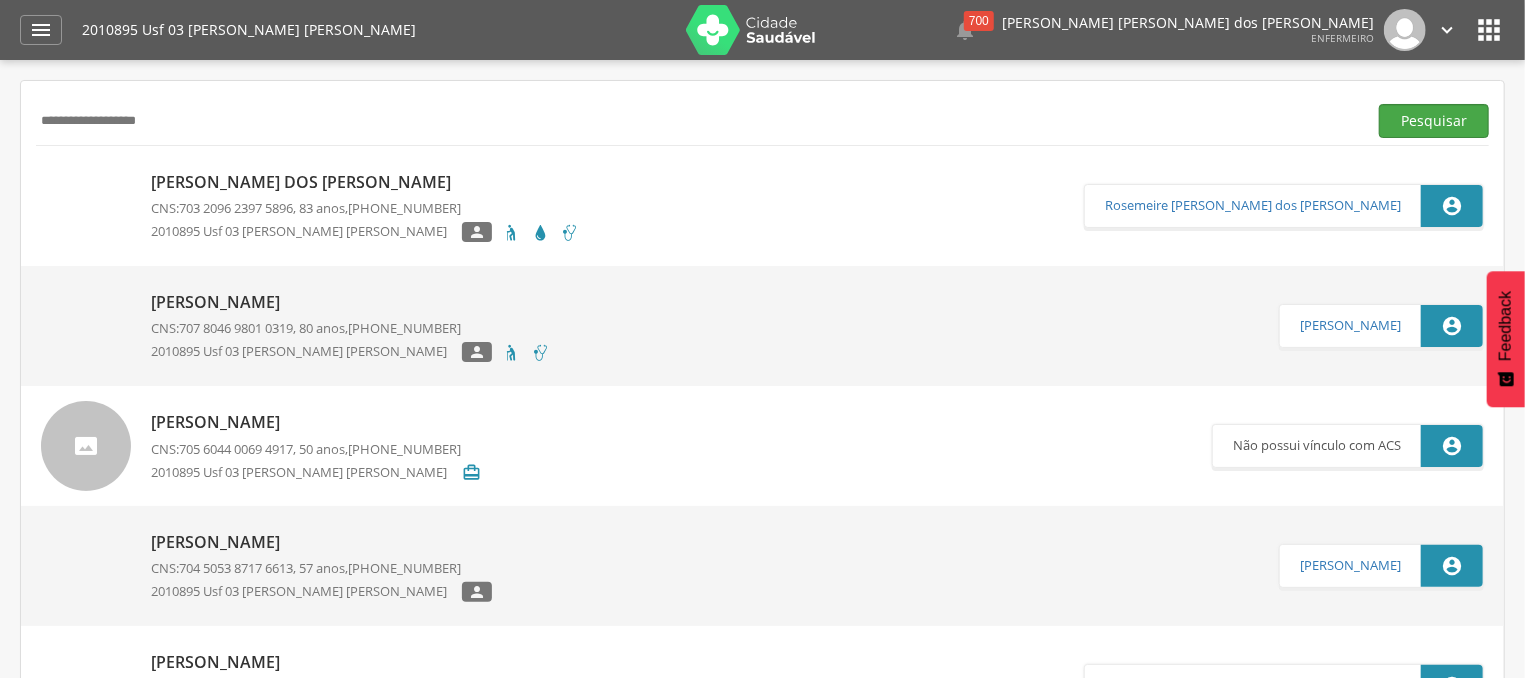 type on "**********" 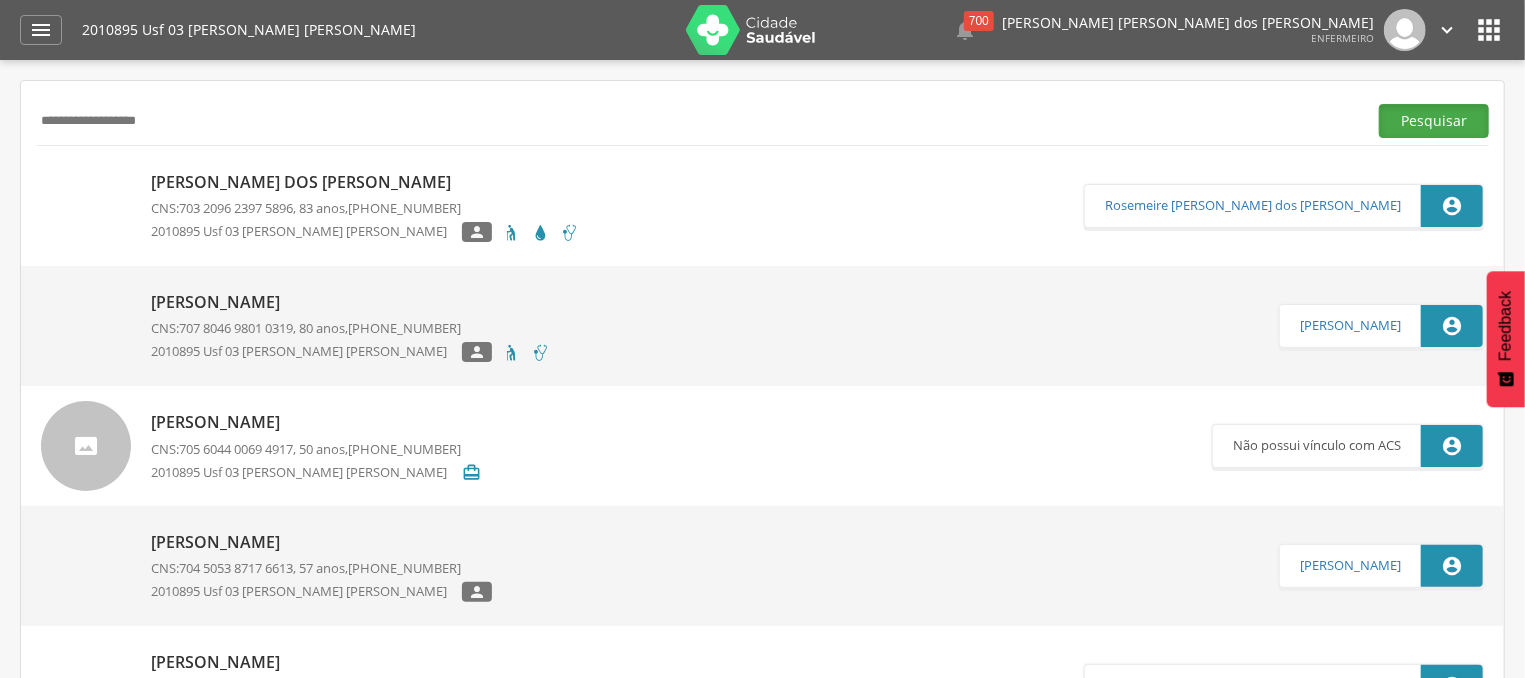 click on "Pesquisar" at bounding box center (1434, 121) 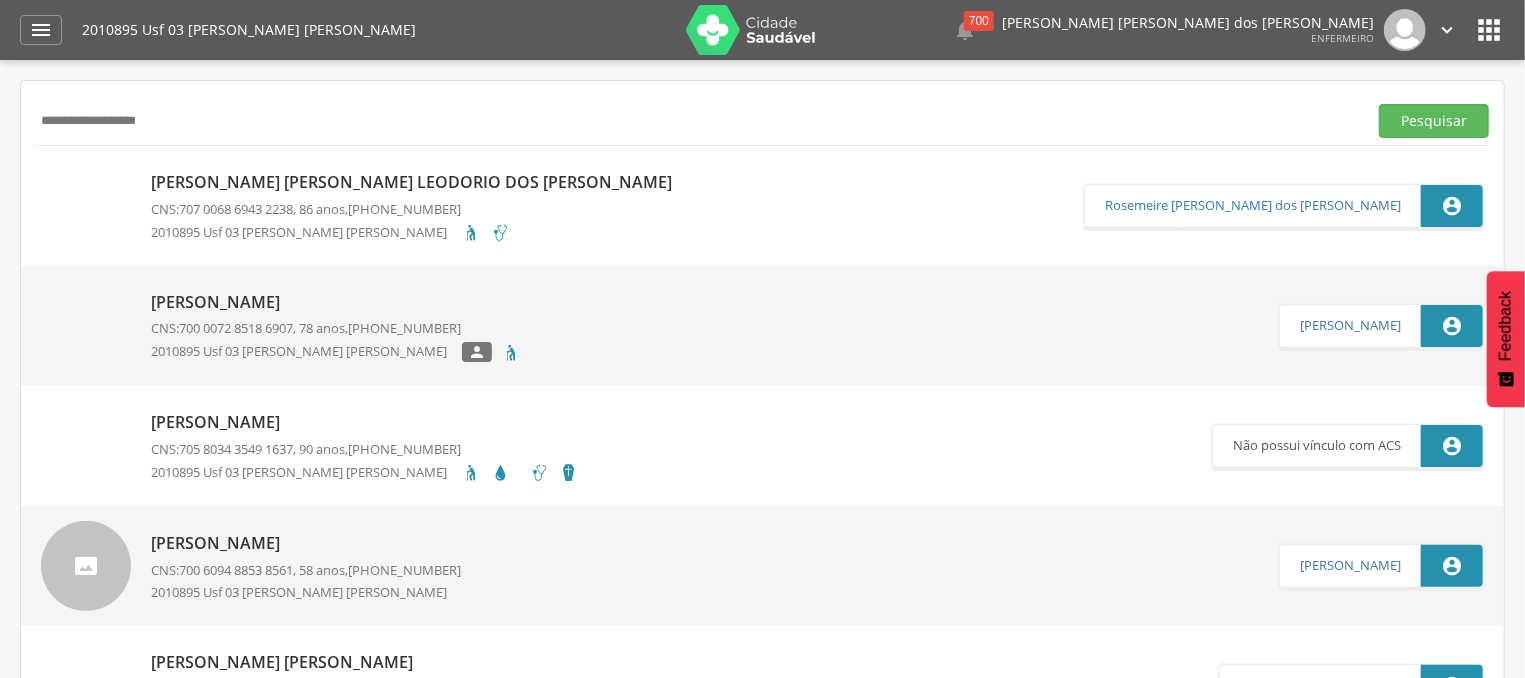 click on "[PERSON_NAME] [PERSON_NAME] Leodorio dos [PERSON_NAME]" at bounding box center (416, 182) 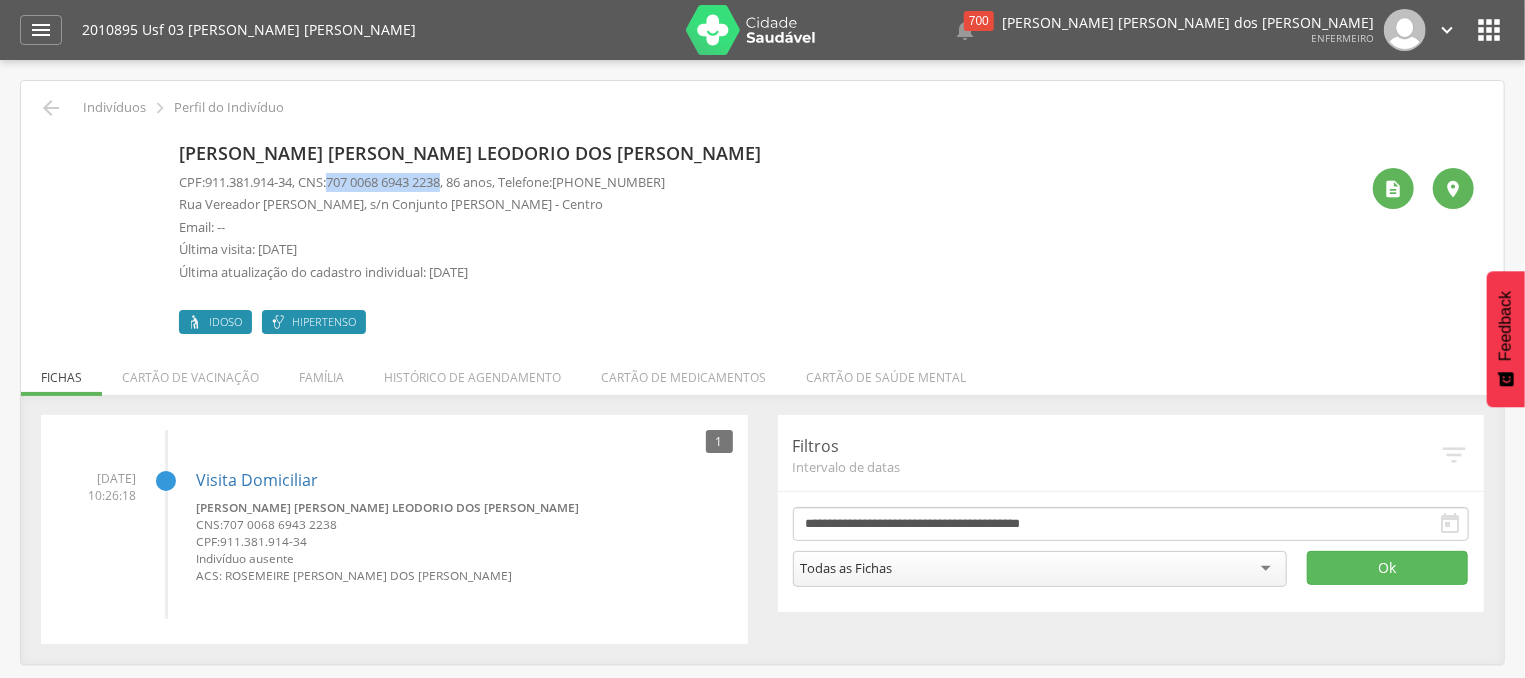 drag, startPoint x: 342, startPoint y: 182, endPoint x: 462, endPoint y: 186, distance: 120.06665 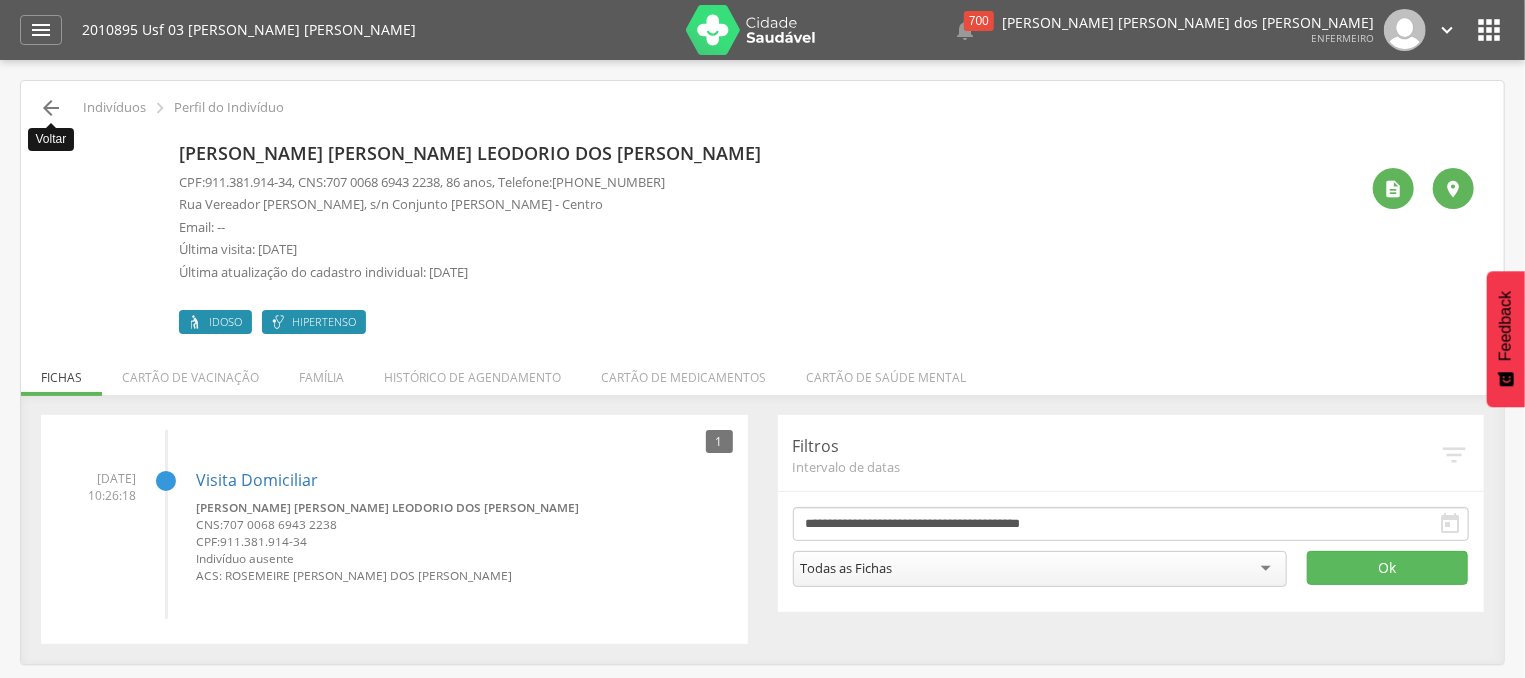 click on "" at bounding box center [51, 108] 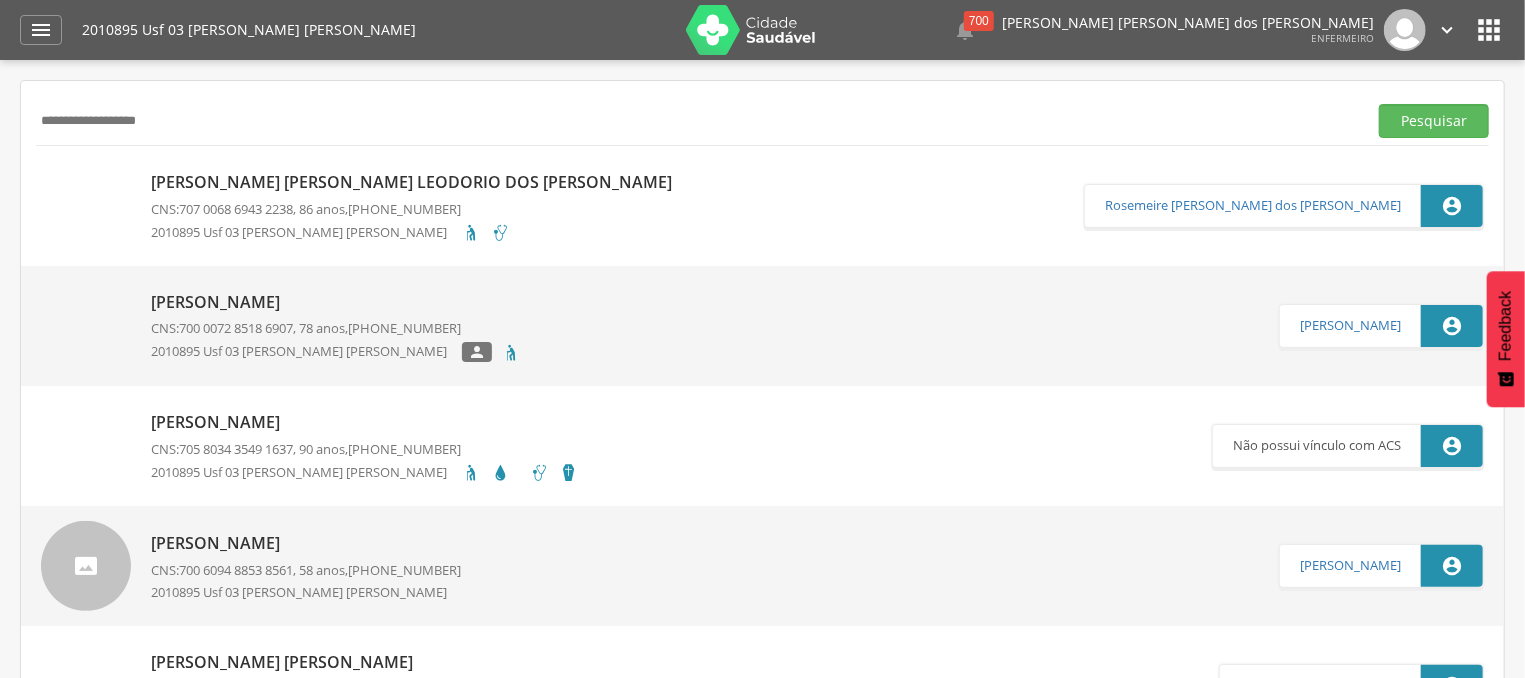 drag, startPoint x: 224, startPoint y: 121, endPoint x: 0, endPoint y: 97, distance: 225.28204 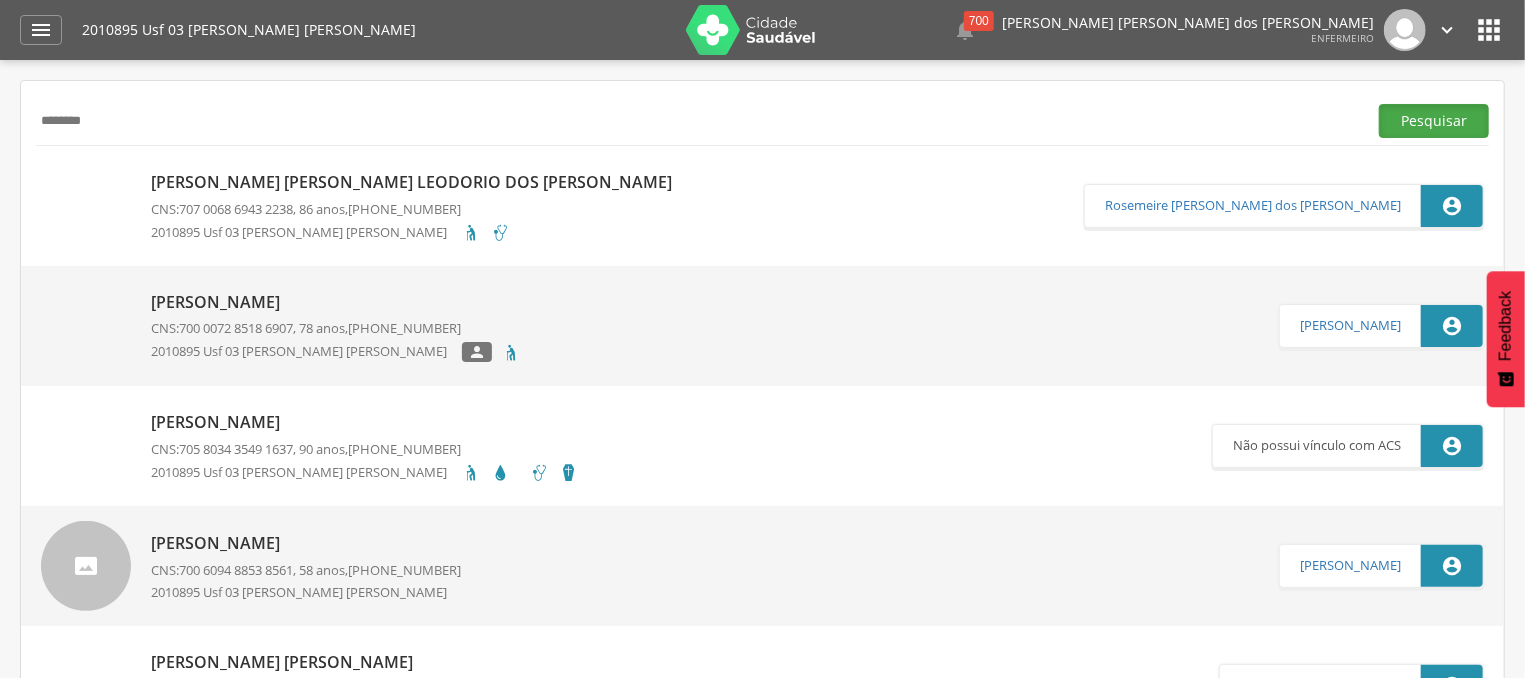 click on "Pesquisar" at bounding box center (1434, 121) 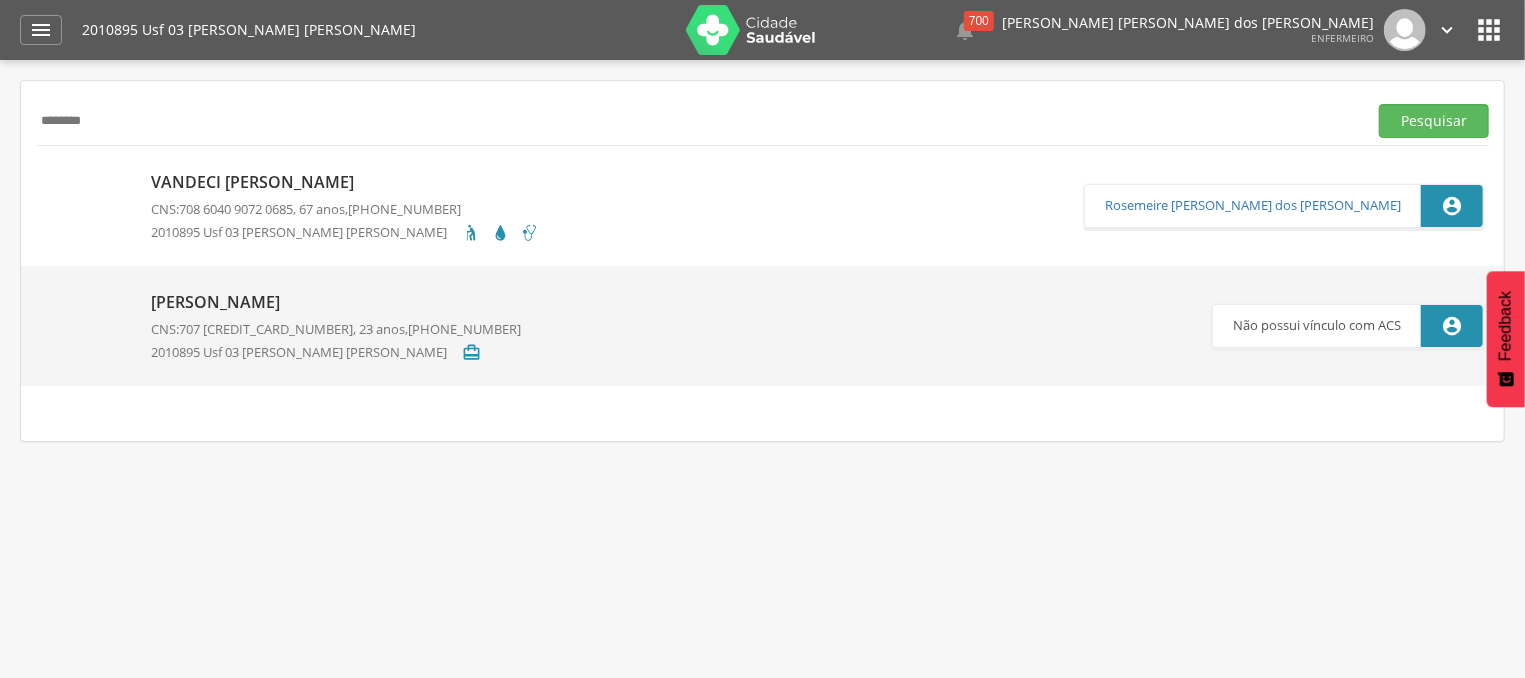 click on "Vandeci [PERSON_NAME] CNS:  708 6040 9072 0685 , 67 anos,  [PHONE_NUMBER] 2010895 Usf 03 [PERSON_NAME] [PERSON_NAME]" at bounding box center [345, 205] 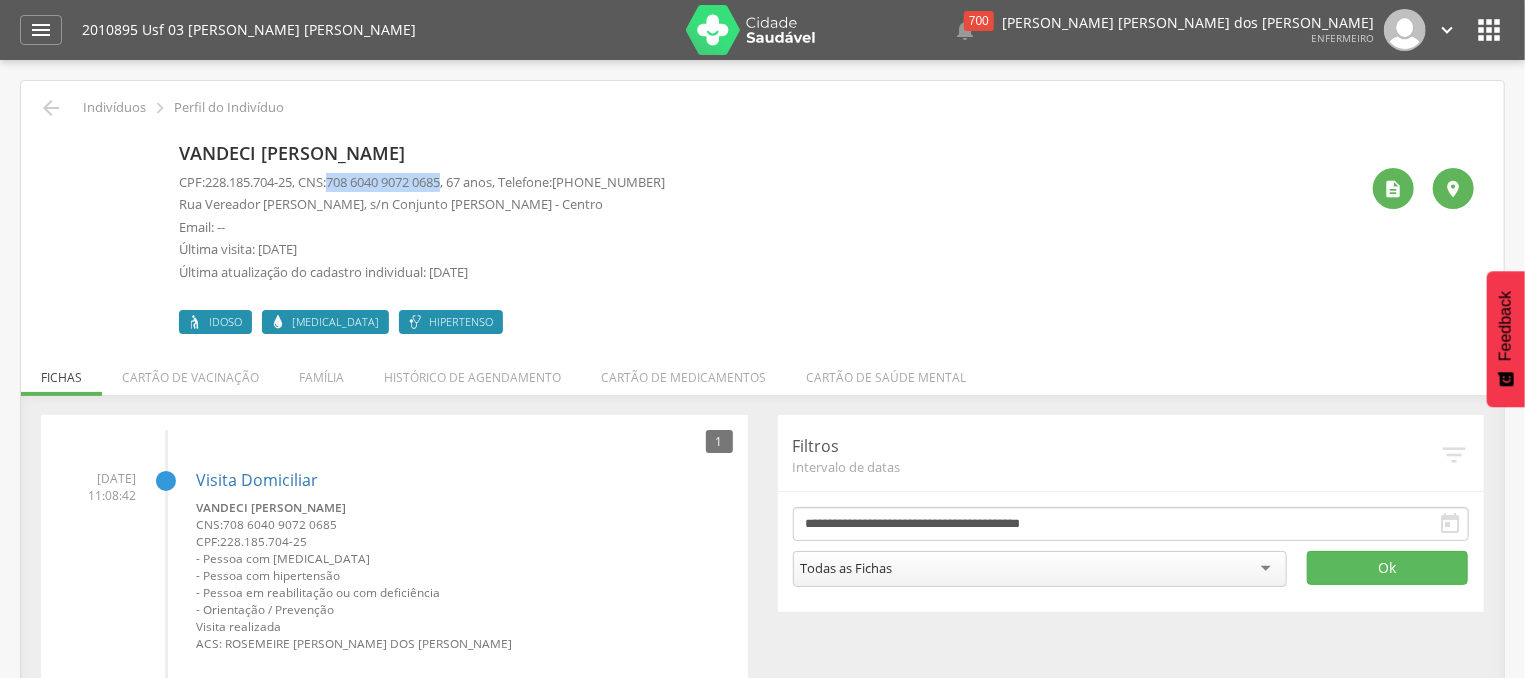 drag, startPoint x: 343, startPoint y: 178, endPoint x: 454, endPoint y: 179, distance: 111.0045 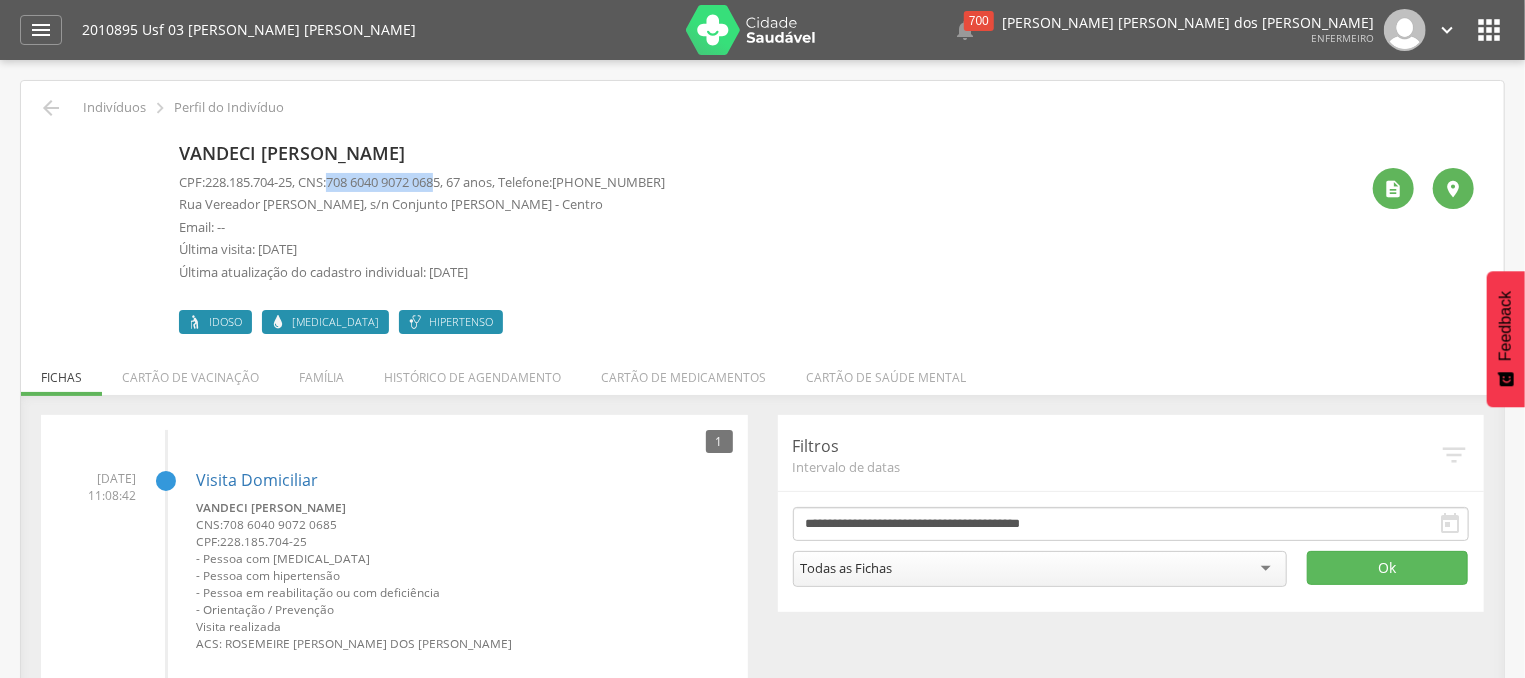 copy on "708 6040 9072 068" 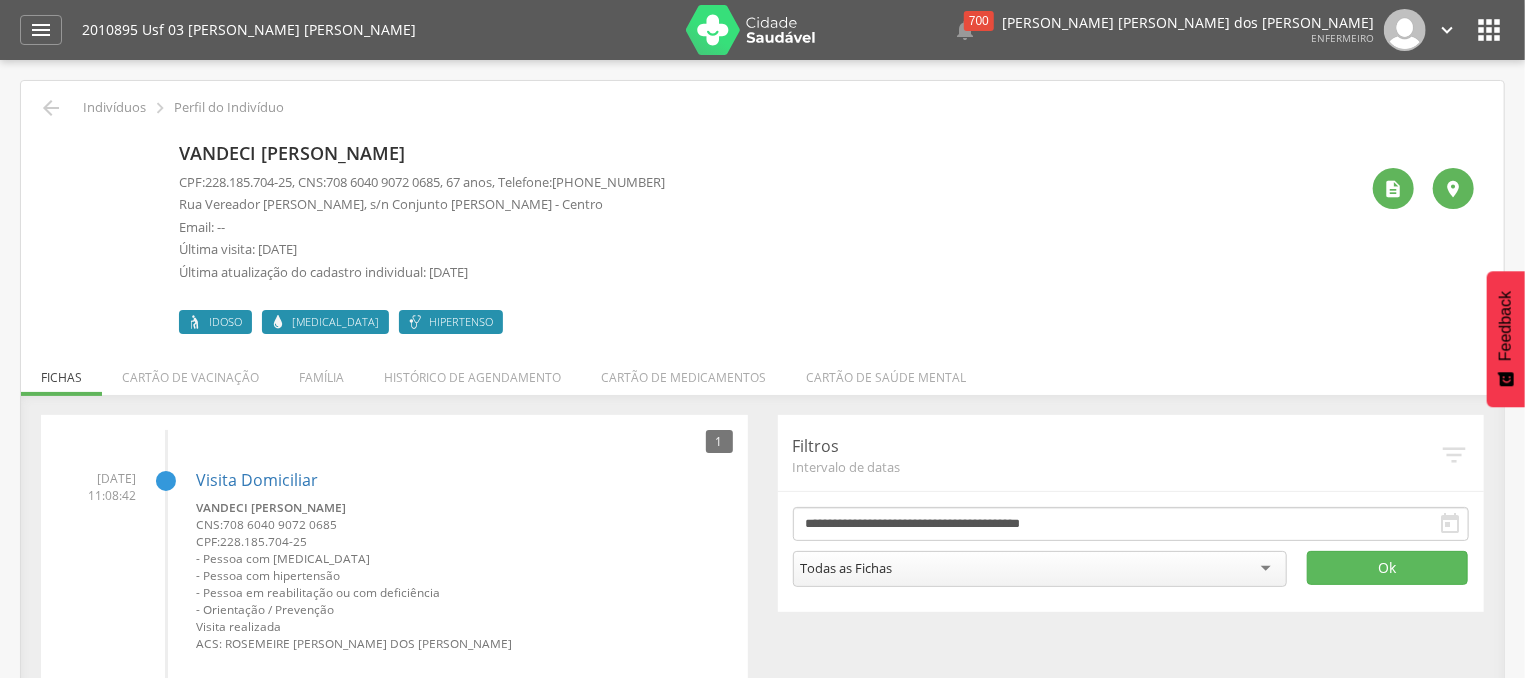 click on "CPF:  228.185.704-25 , CNS:  [PHONE_NUMBER] , 67 anos, Telefone:  [PHONE_NUMBER]" at bounding box center (422, 182) 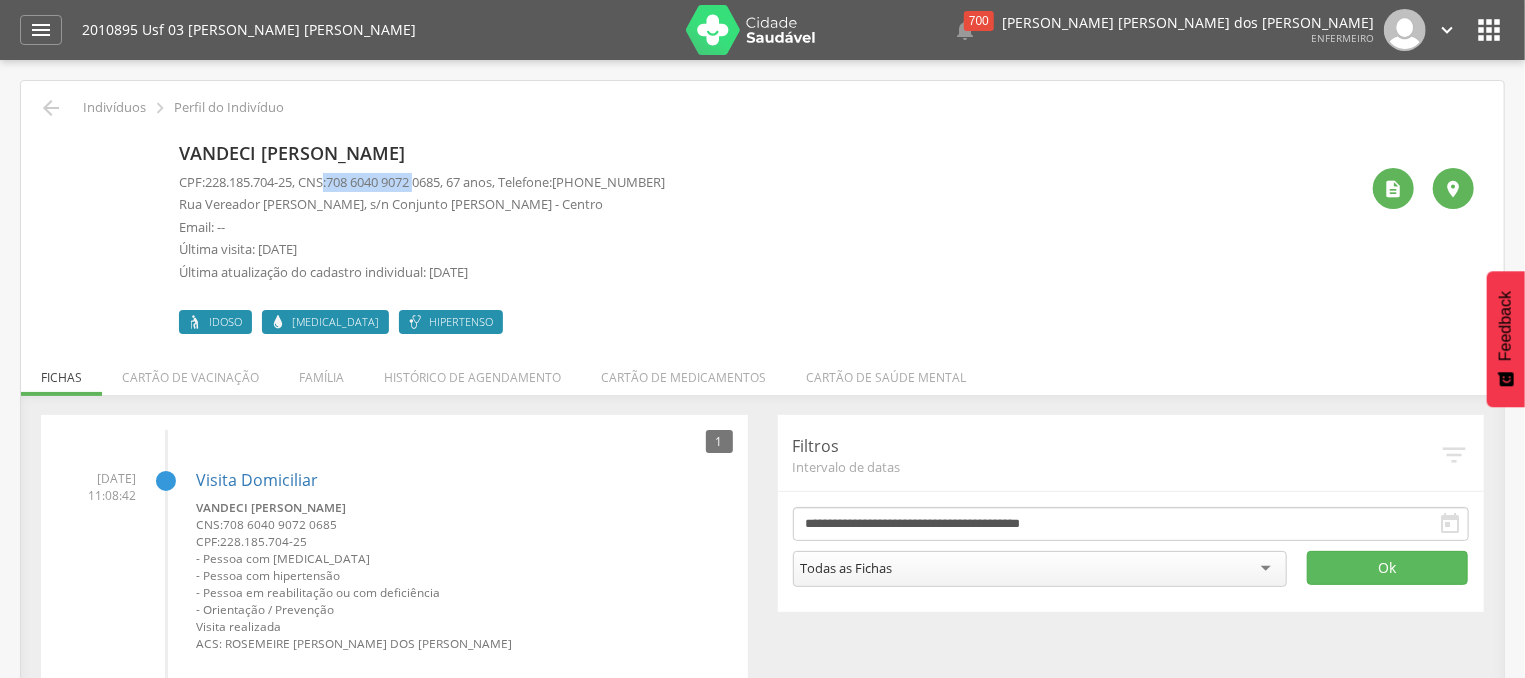 drag, startPoint x: 337, startPoint y: 180, endPoint x: 431, endPoint y: 180, distance: 94 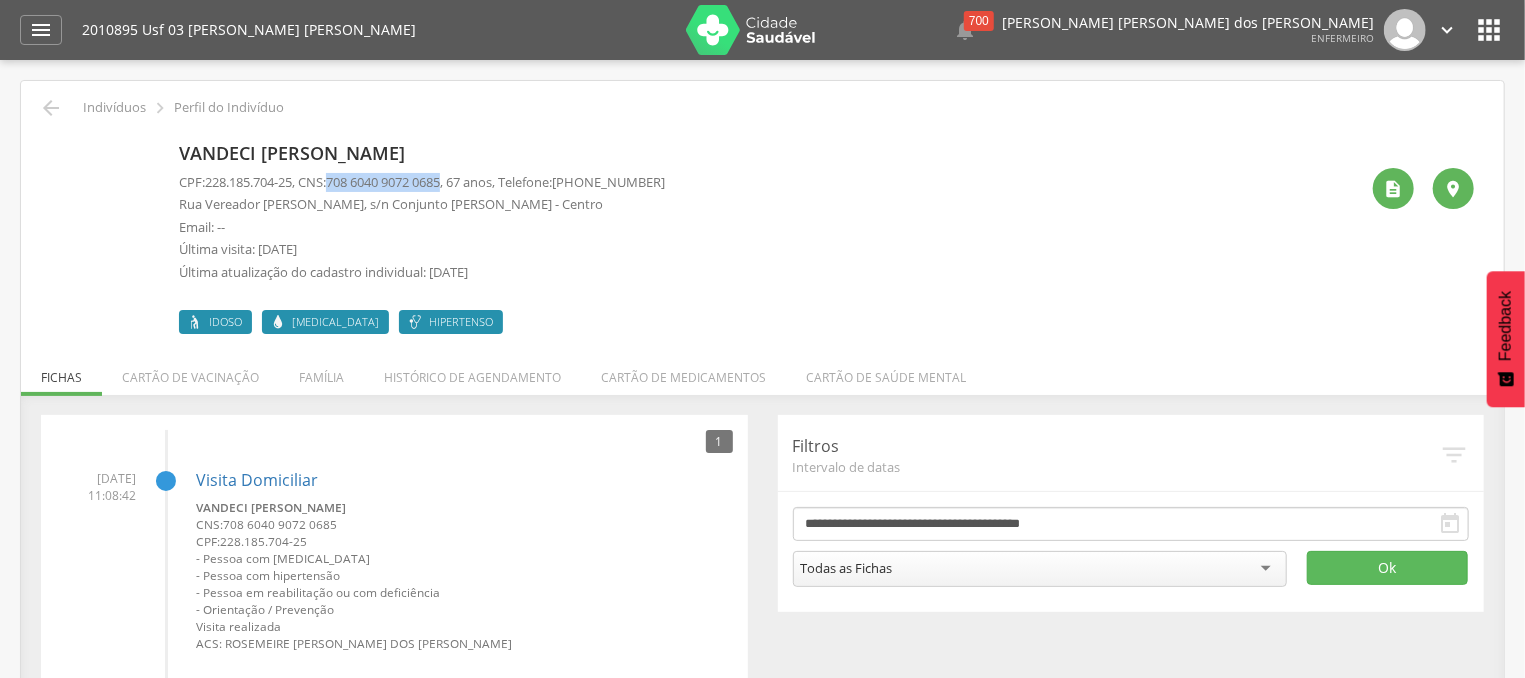 drag, startPoint x: 459, startPoint y: 186, endPoint x: 342, endPoint y: 178, distance: 117.273186 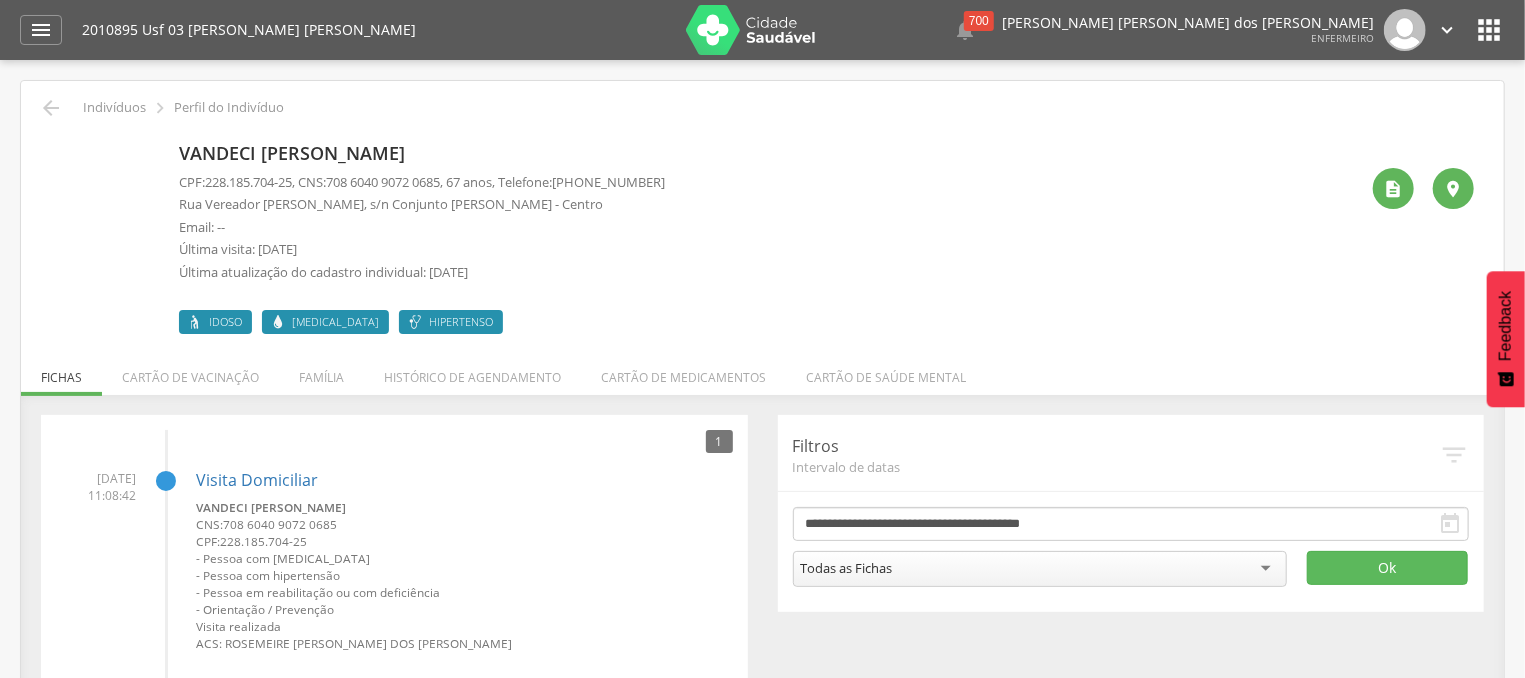 click on "
Indivíduos

Perfil do Indivíduo" at bounding box center (762, 108) 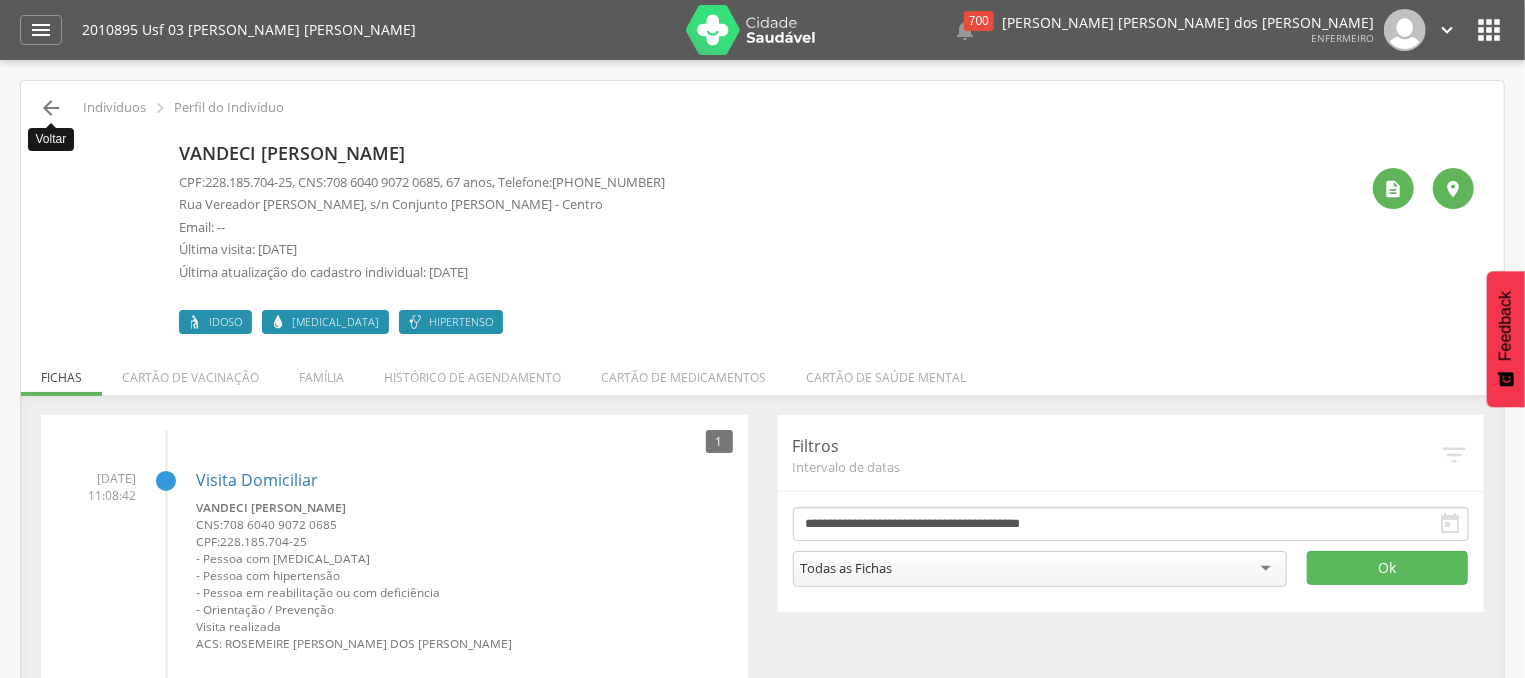 click on "" at bounding box center (51, 108) 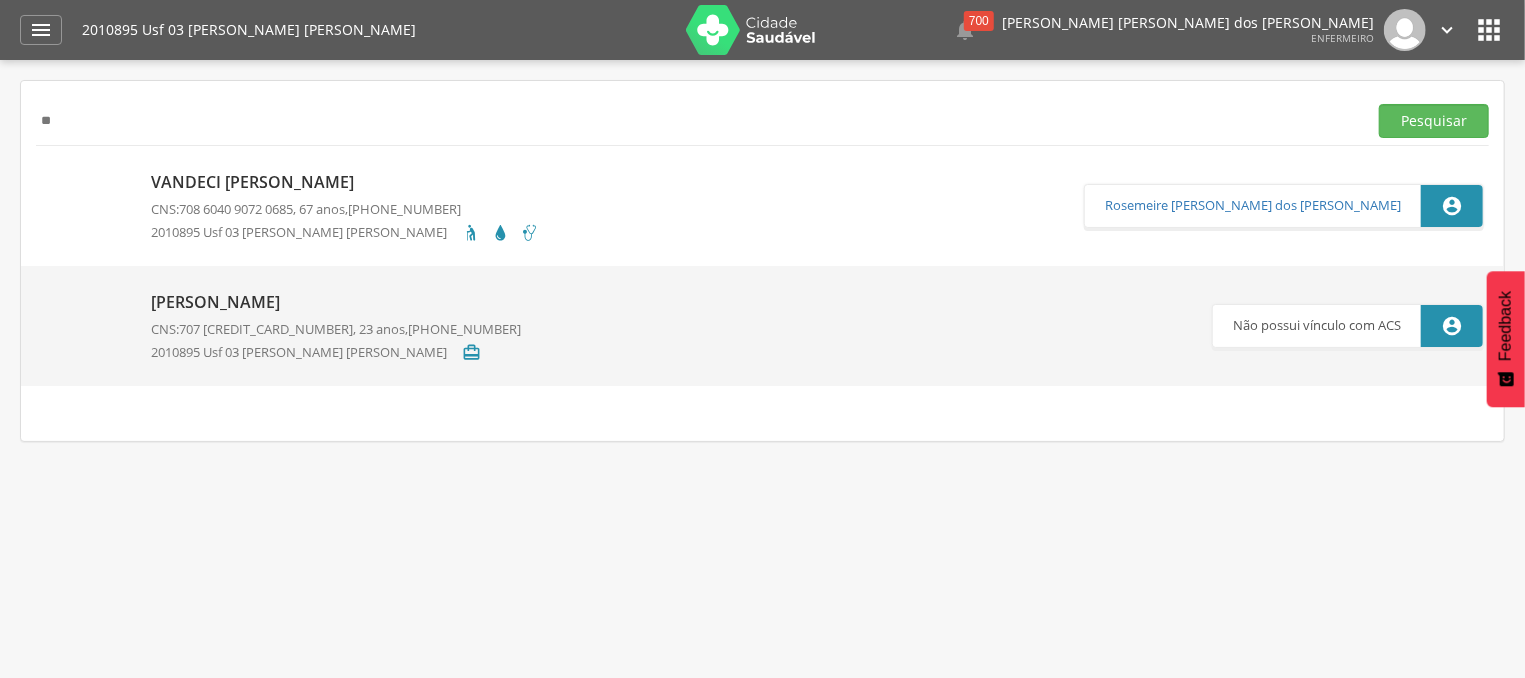 type on "*" 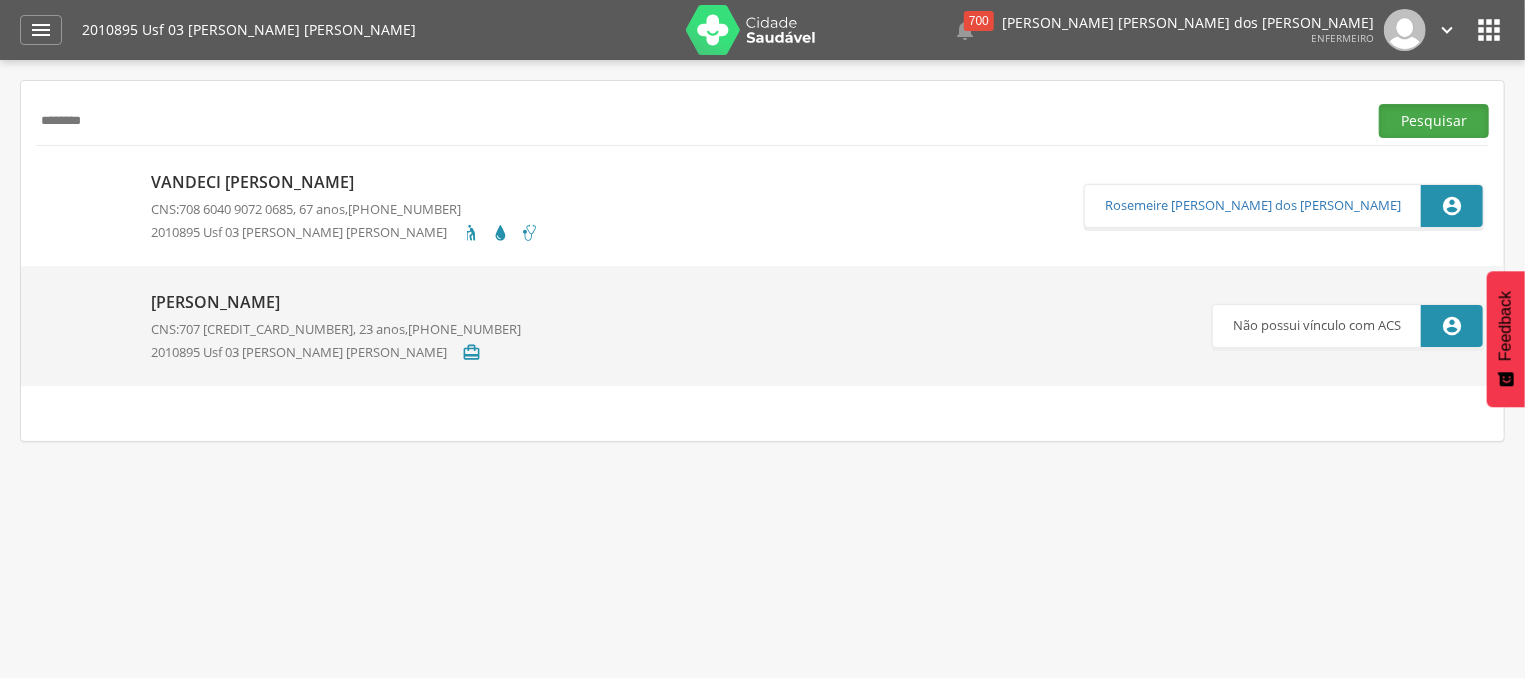 click on "Pesquisar" at bounding box center [1434, 121] 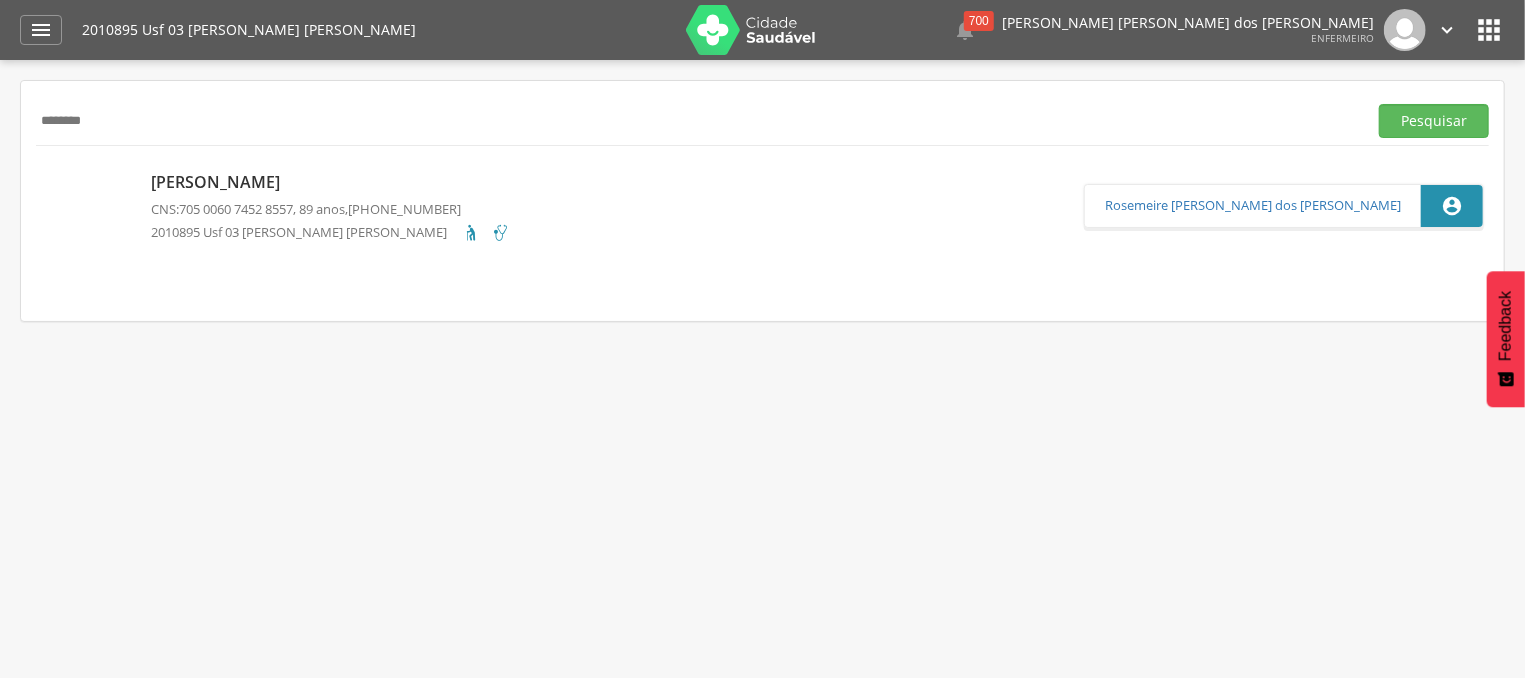 click on "[PHONE_NUMBER]" at bounding box center [404, 209] 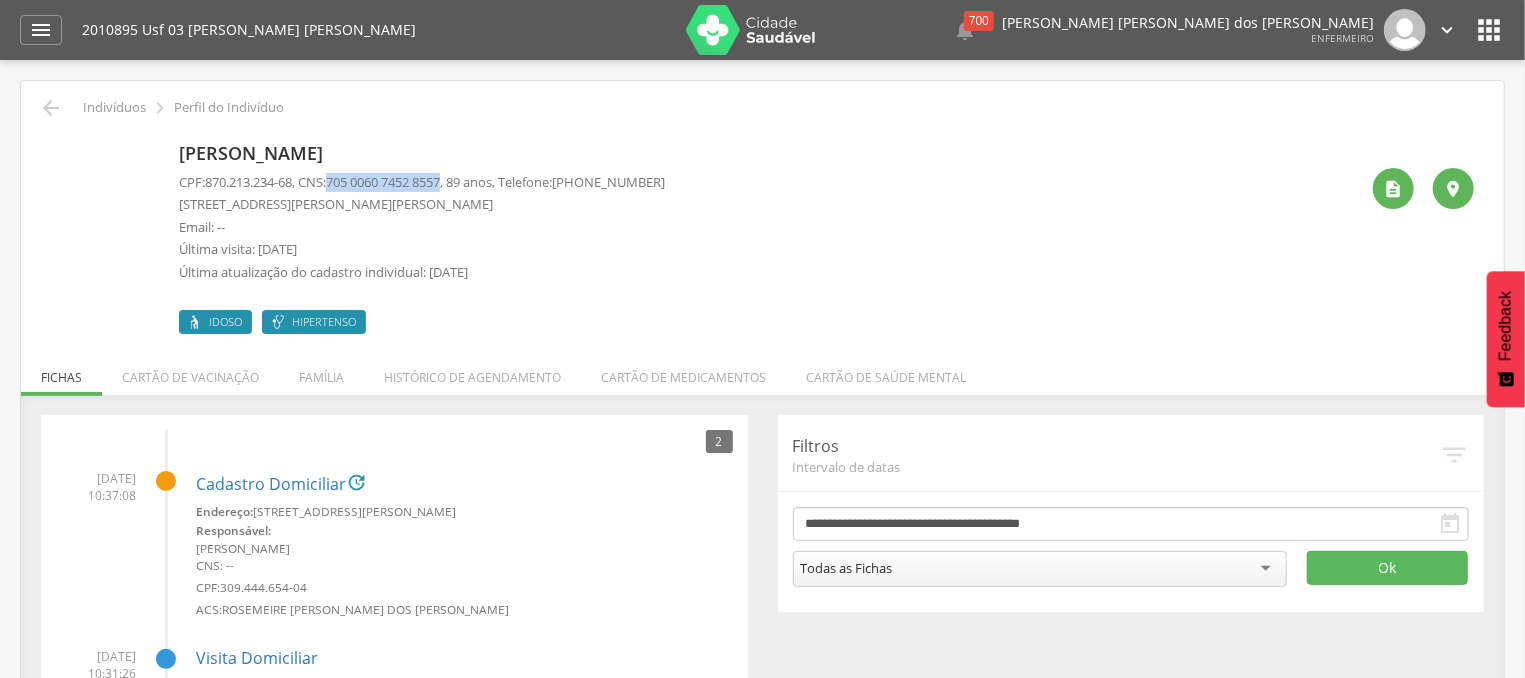 drag, startPoint x: 343, startPoint y: 176, endPoint x: 461, endPoint y: 184, distance: 118.270874 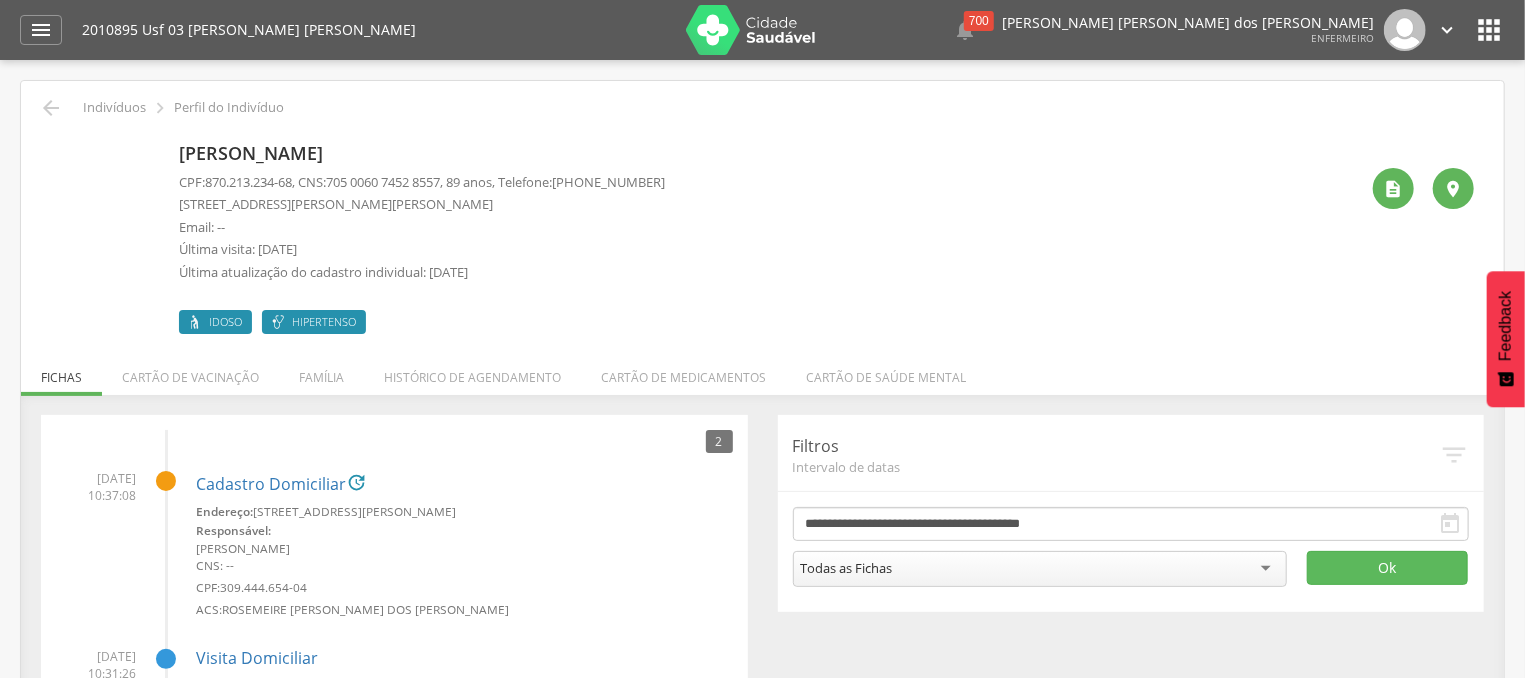 click on "
Indivíduos

Perfil do Indivíduo
[PERSON_NAME]
CPF:  870.213.234-68 , CNS:  [PHONE_NUMBER] , 89 anos, Telefone:  [PHONE_NUMBER] [STREET_ADDRESS][PERSON_NAME] [PERSON_NAME] - Centro Email: -- Última visita: [DATE] Última atualização do cadastro individual: [DATE]
Idoso   Hipertenso


Fichas
Cartão de vacinação
Família
Histórico de agendamento
Cartão de medicamentos
Cartão de saúde mental
4
Nenhum outro membro da família cadastrado.
[PERSON_NAME] CNS:  706 4081 5218 6686 , 69 anos  [PERSON_NAME] [PERSON_NAME] CNS:  705 0038 2919 9754 , 36 anos [PERSON_NAME] CNS:  704 2052 6044 9180" at bounding box center [762, 478] 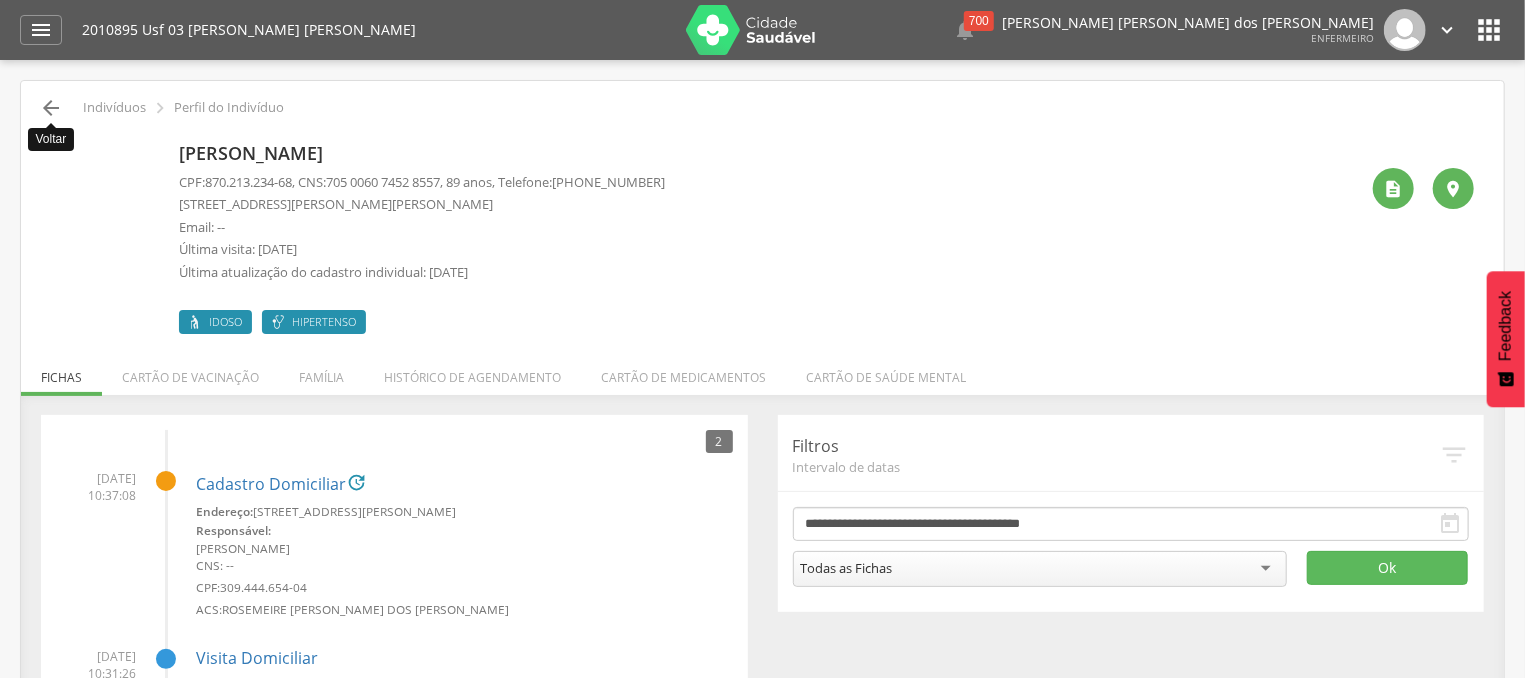 click on "" at bounding box center [51, 108] 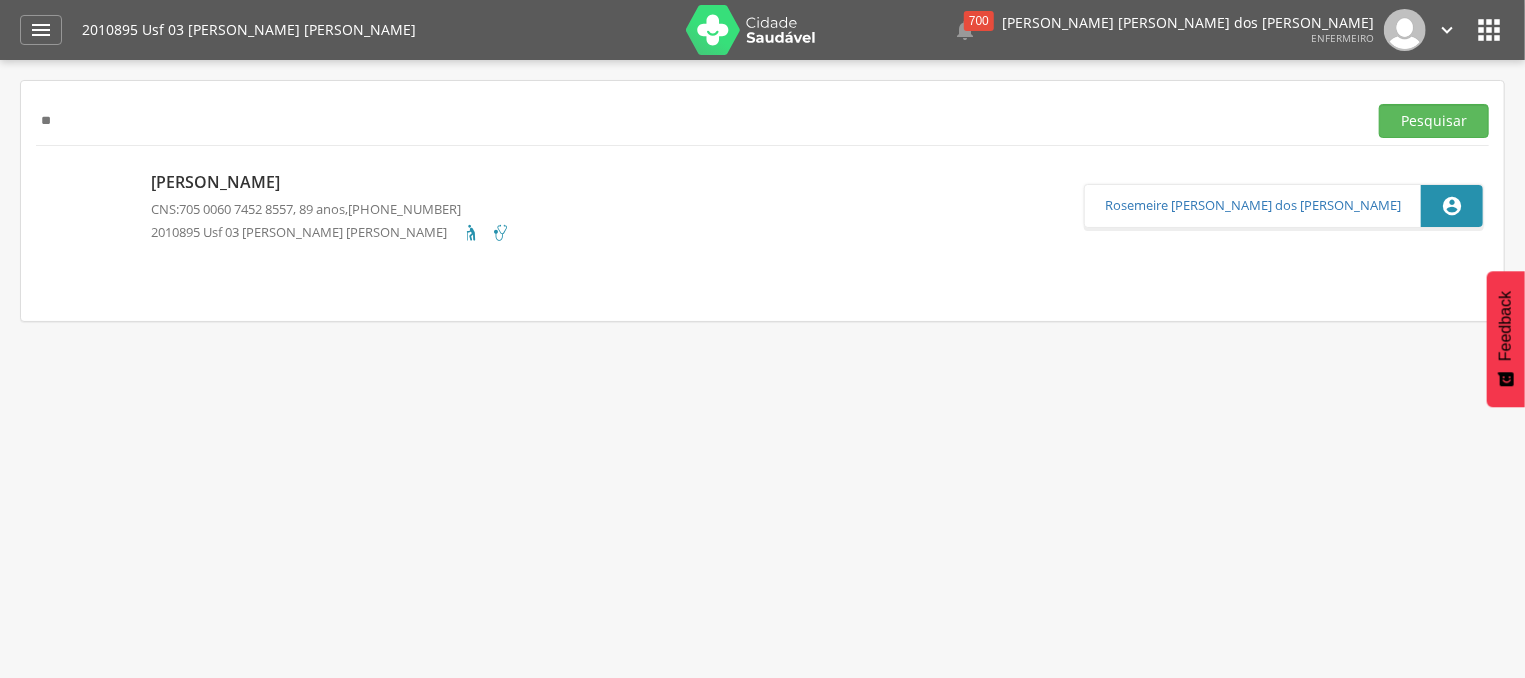type on "*" 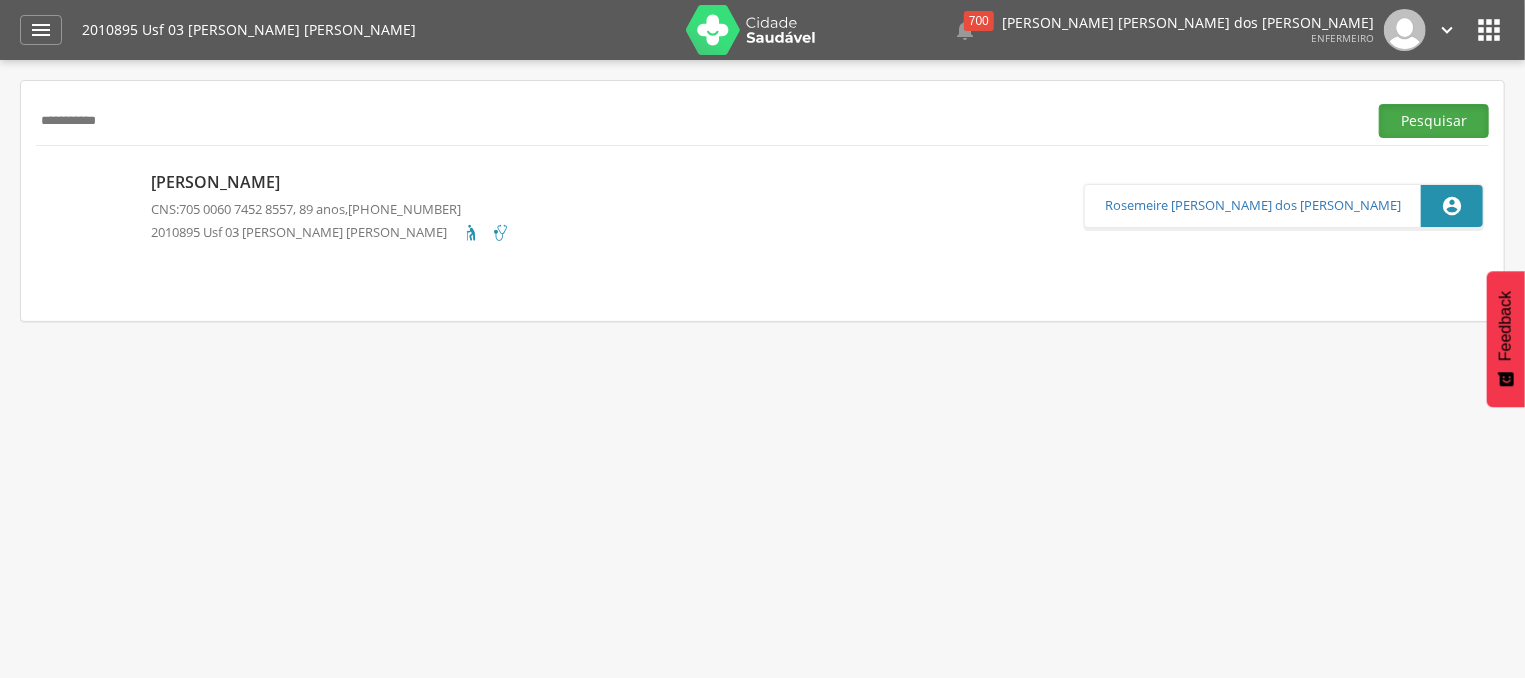 click on "Pesquisar" at bounding box center (1434, 121) 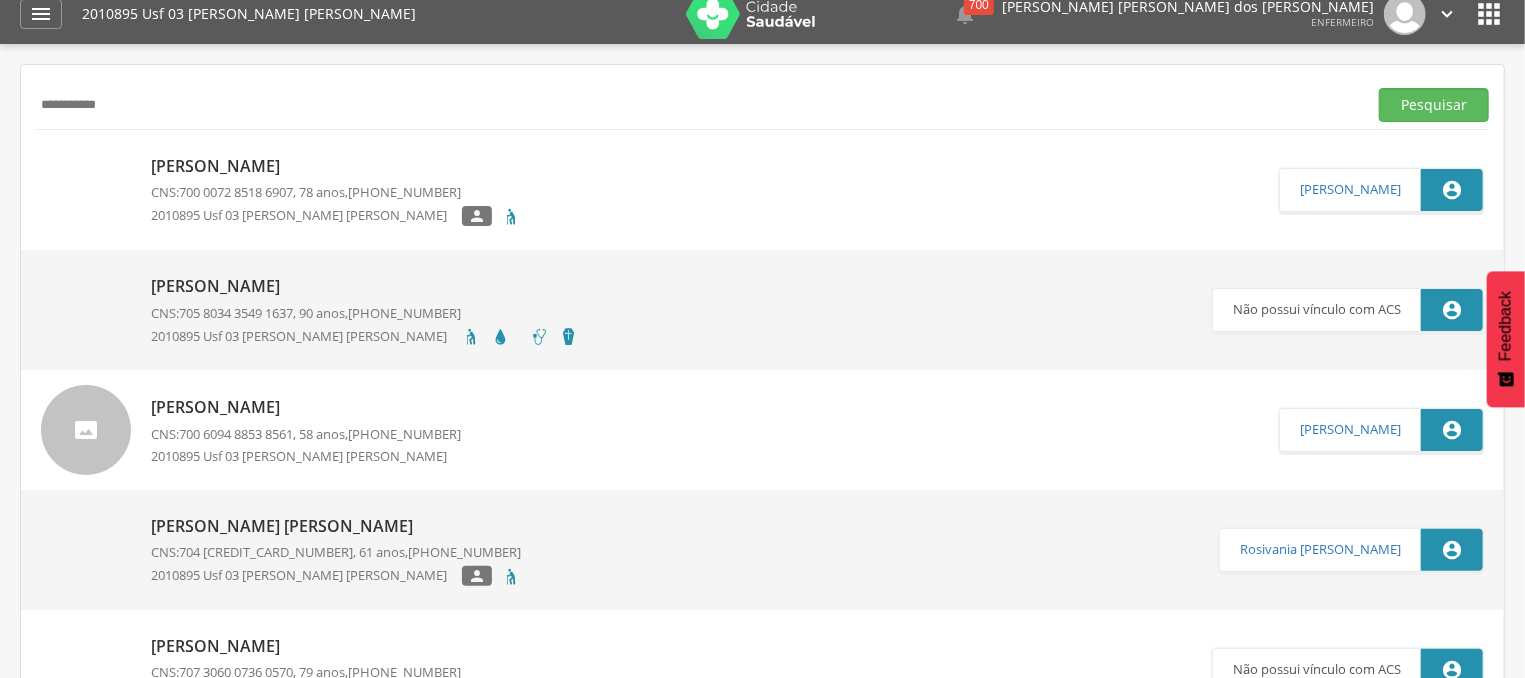 scroll, scrollTop: 0, scrollLeft: 0, axis: both 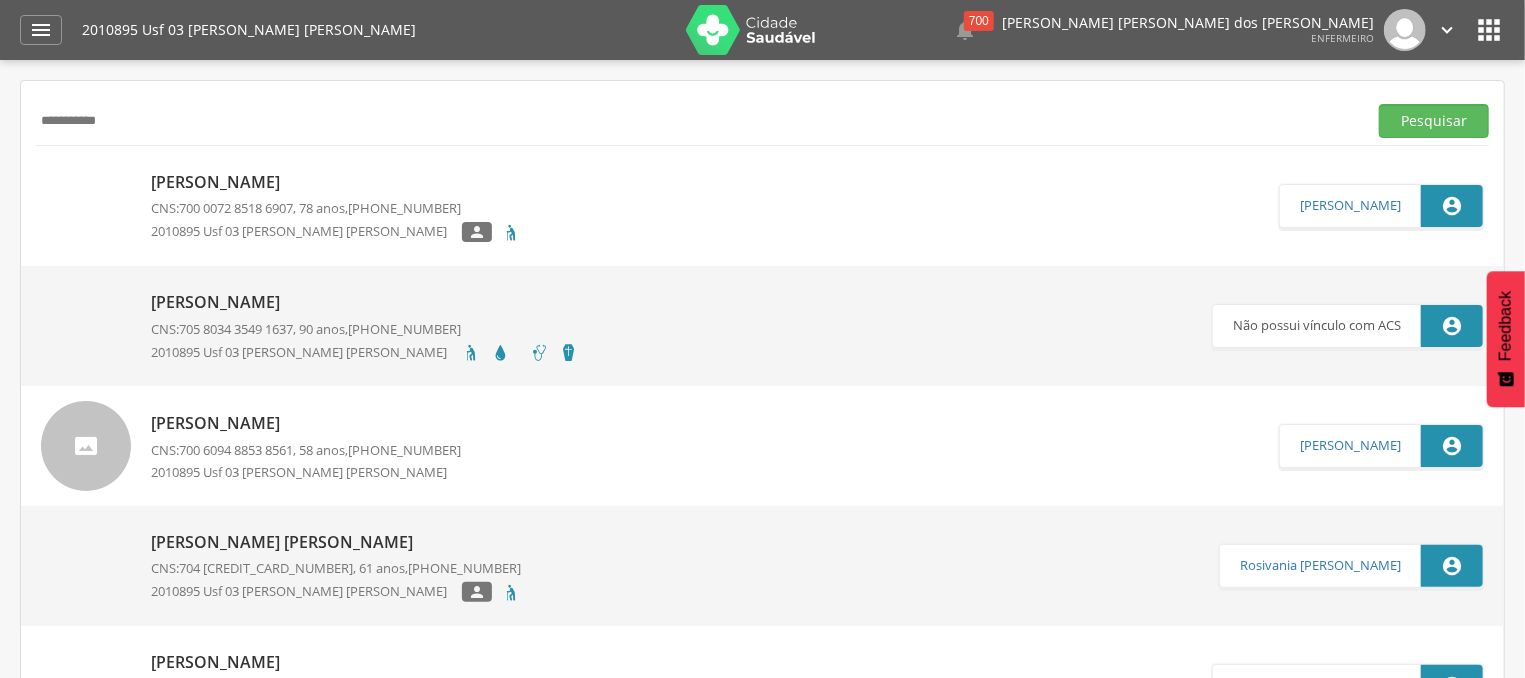 click on "**********" at bounding box center [697, 121] 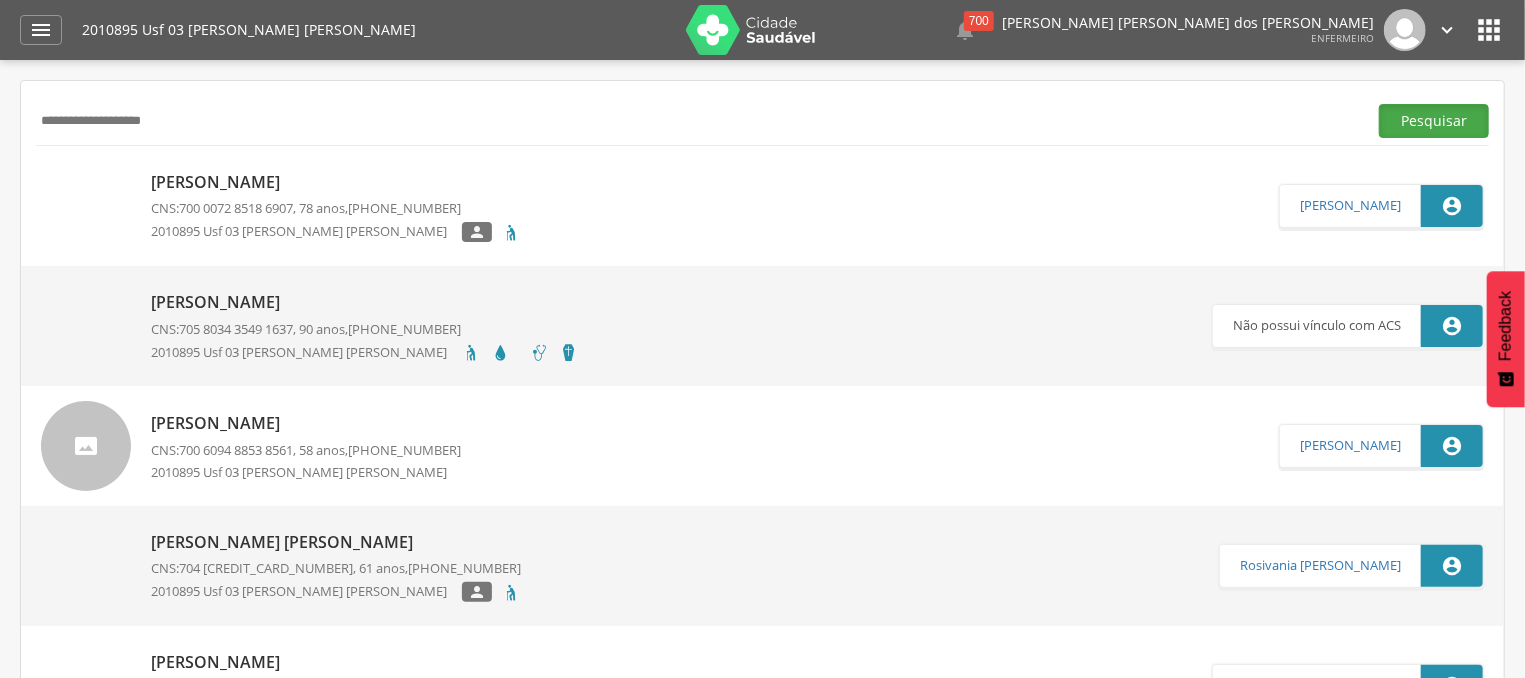 click on "Pesquisar" at bounding box center [1434, 121] 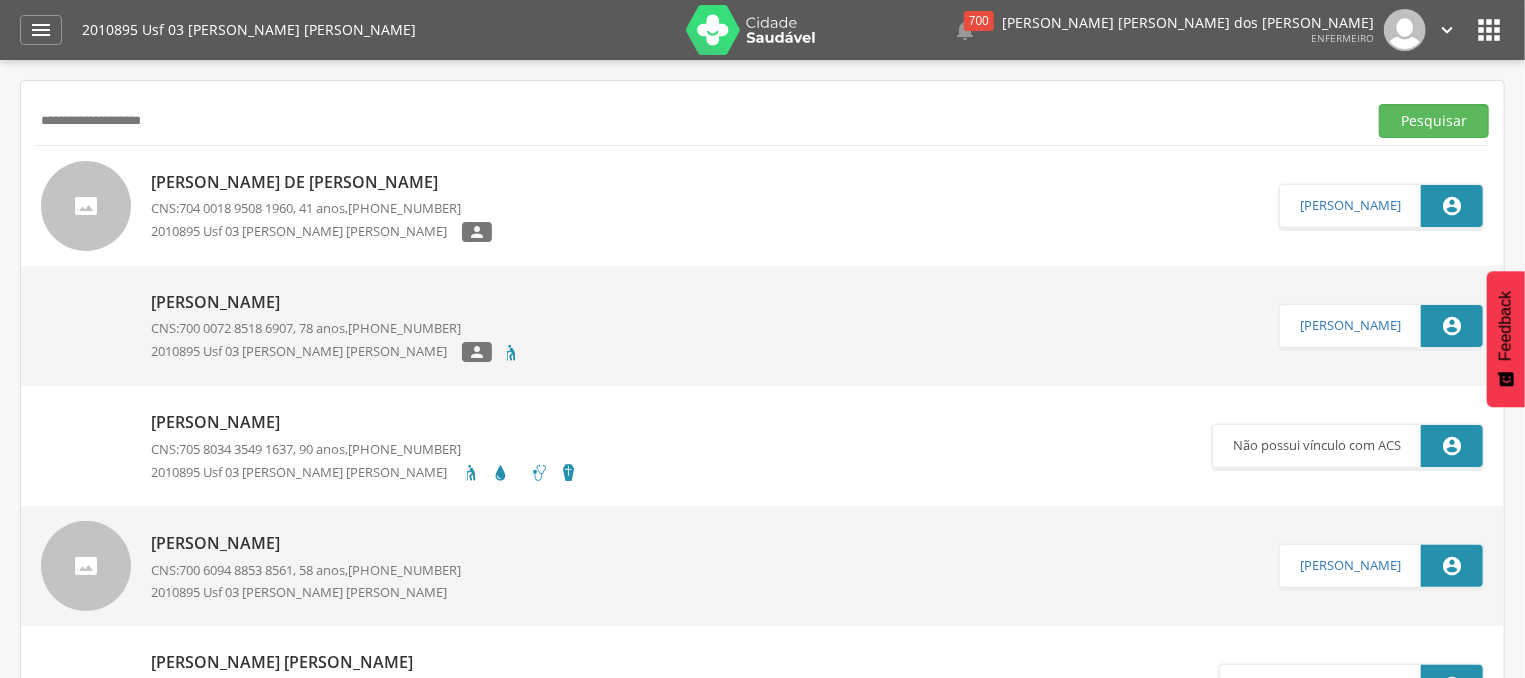 click on "[PERSON_NAME] de [PERSON_NAME]" at bounding box center (321, 182) 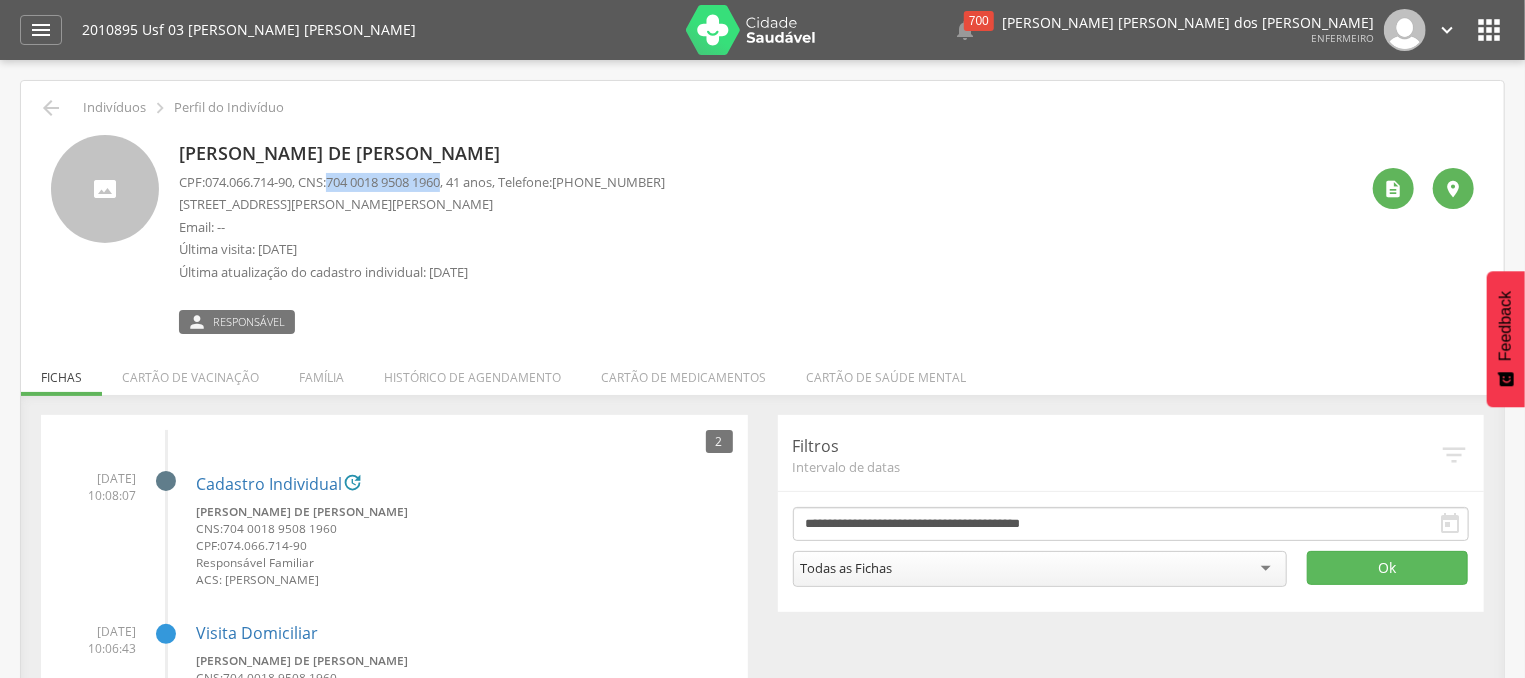 drag, startPoint x: 342, startPoint y: 180, endPoint x: 462, endPoint y: 182, distance: 120.01666 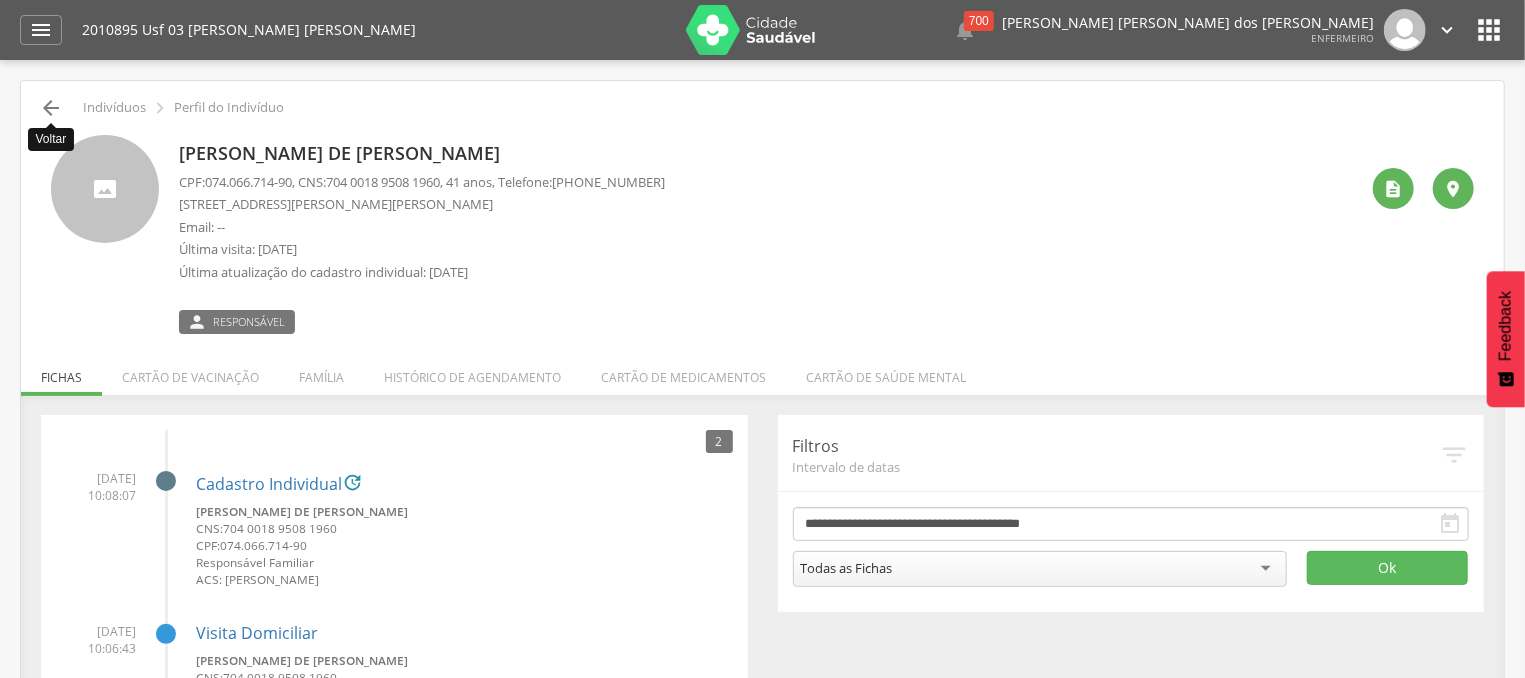 click on "" at bounding box center [51, 108] 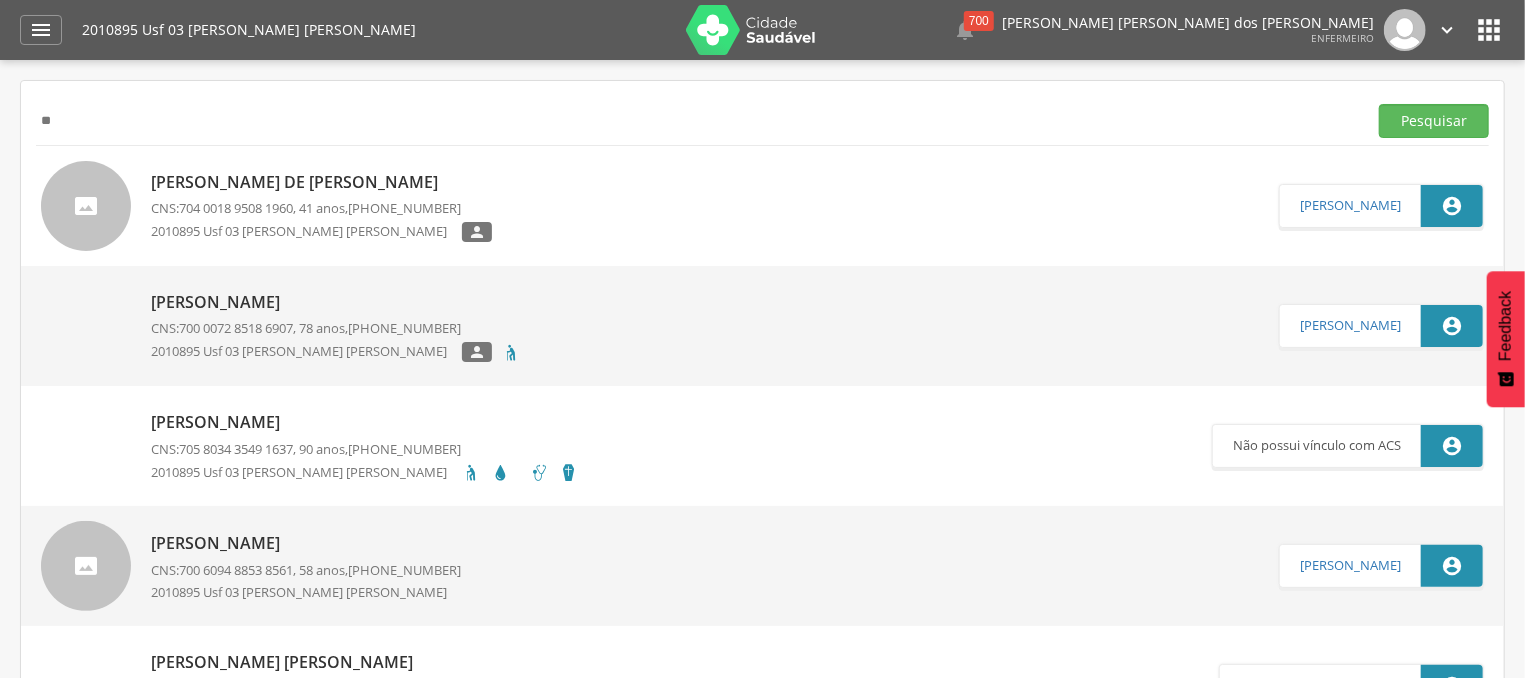 type on "*" 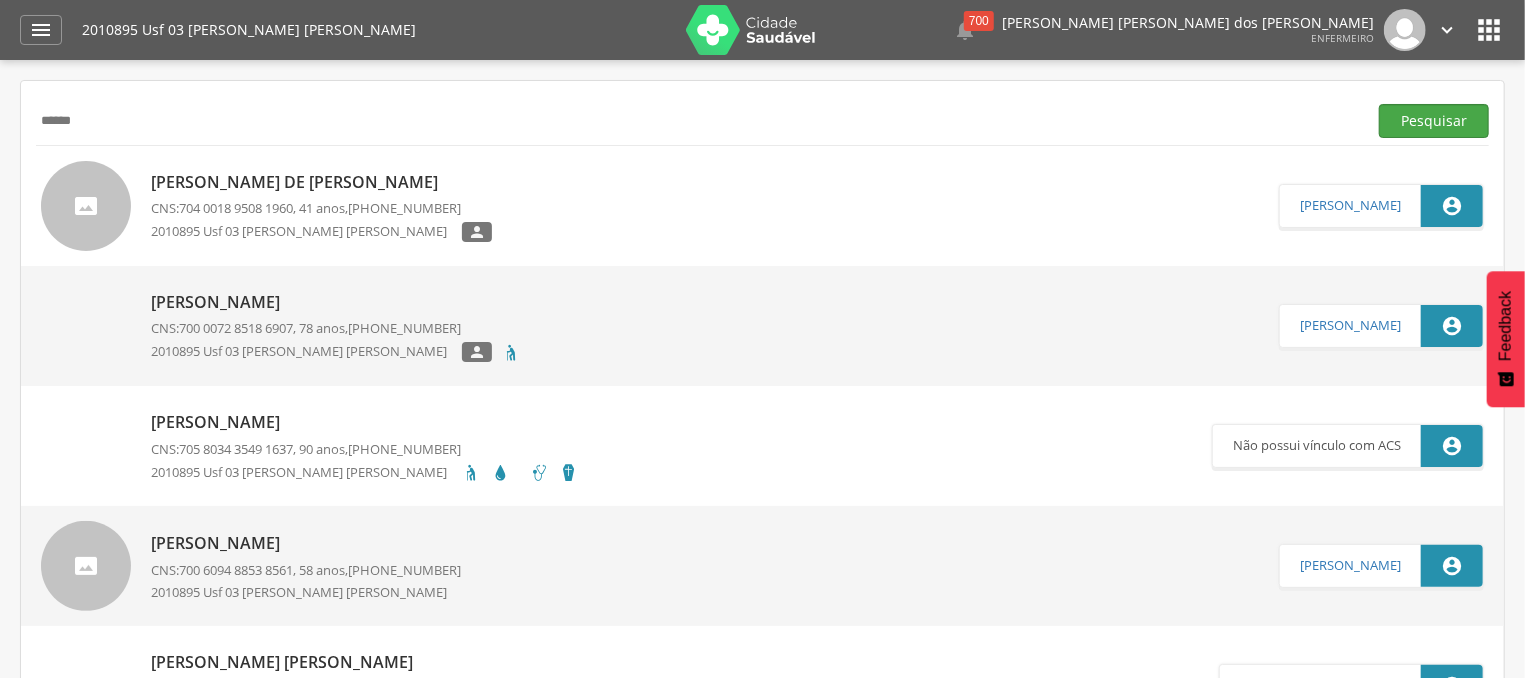 type on "*****" 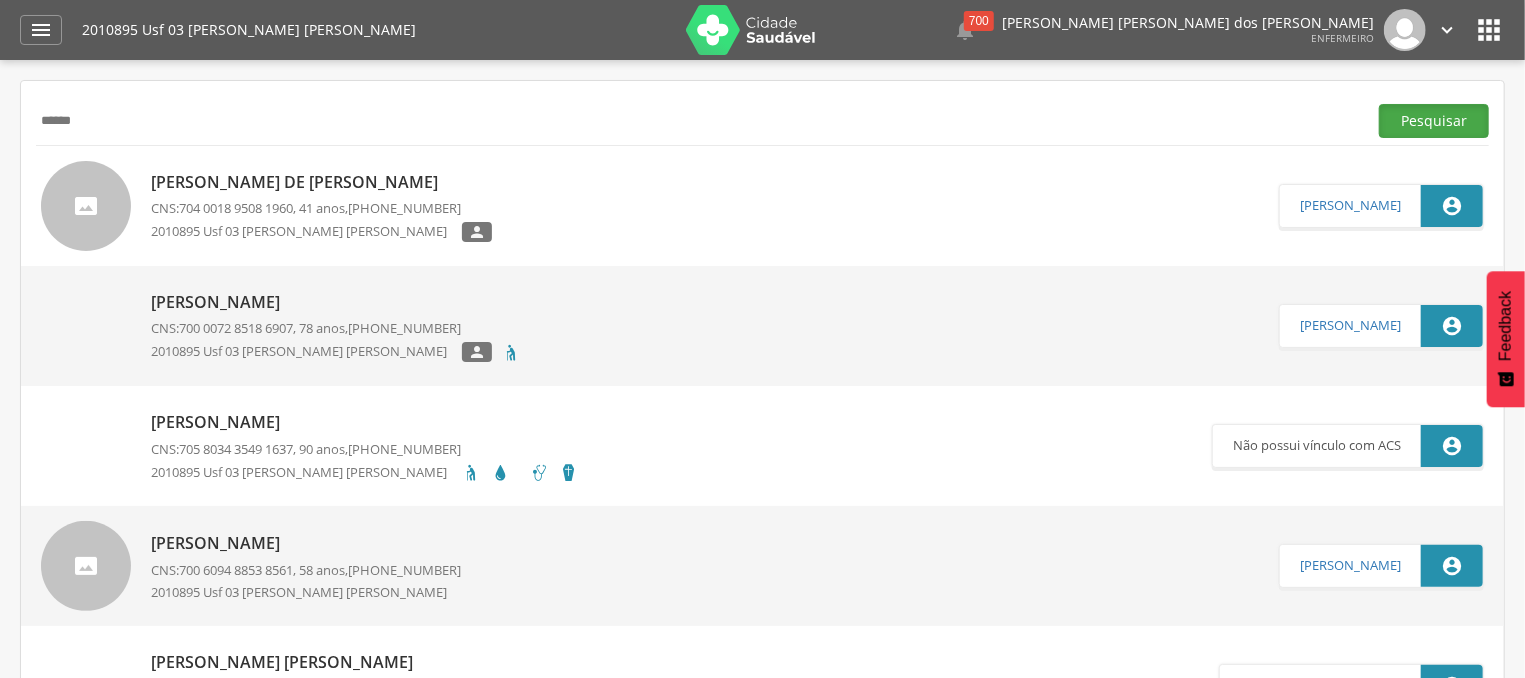 click on "Pesquisar" at bounding box center [1434, 121] 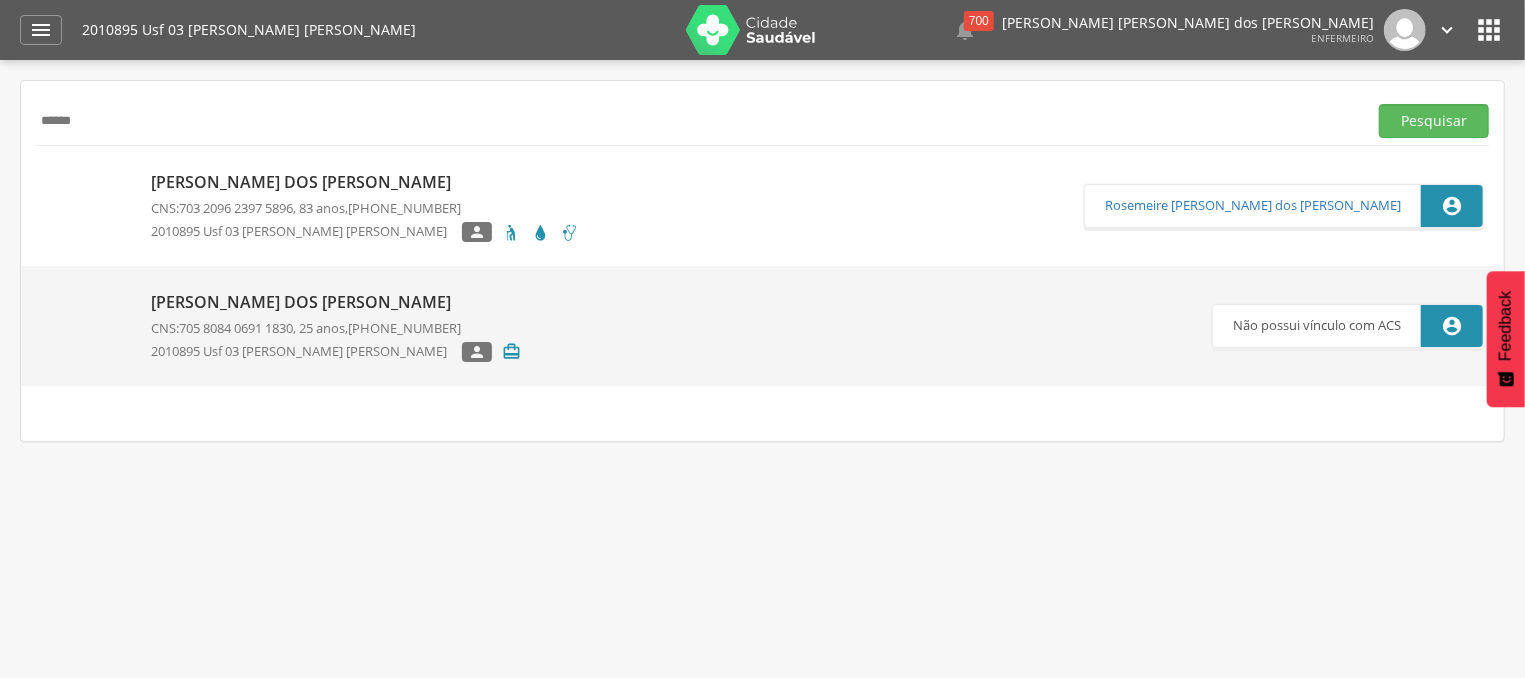 click on "[PERSON_NAME] dos [PERSON_NAME]" at bounding box center (365, 182) 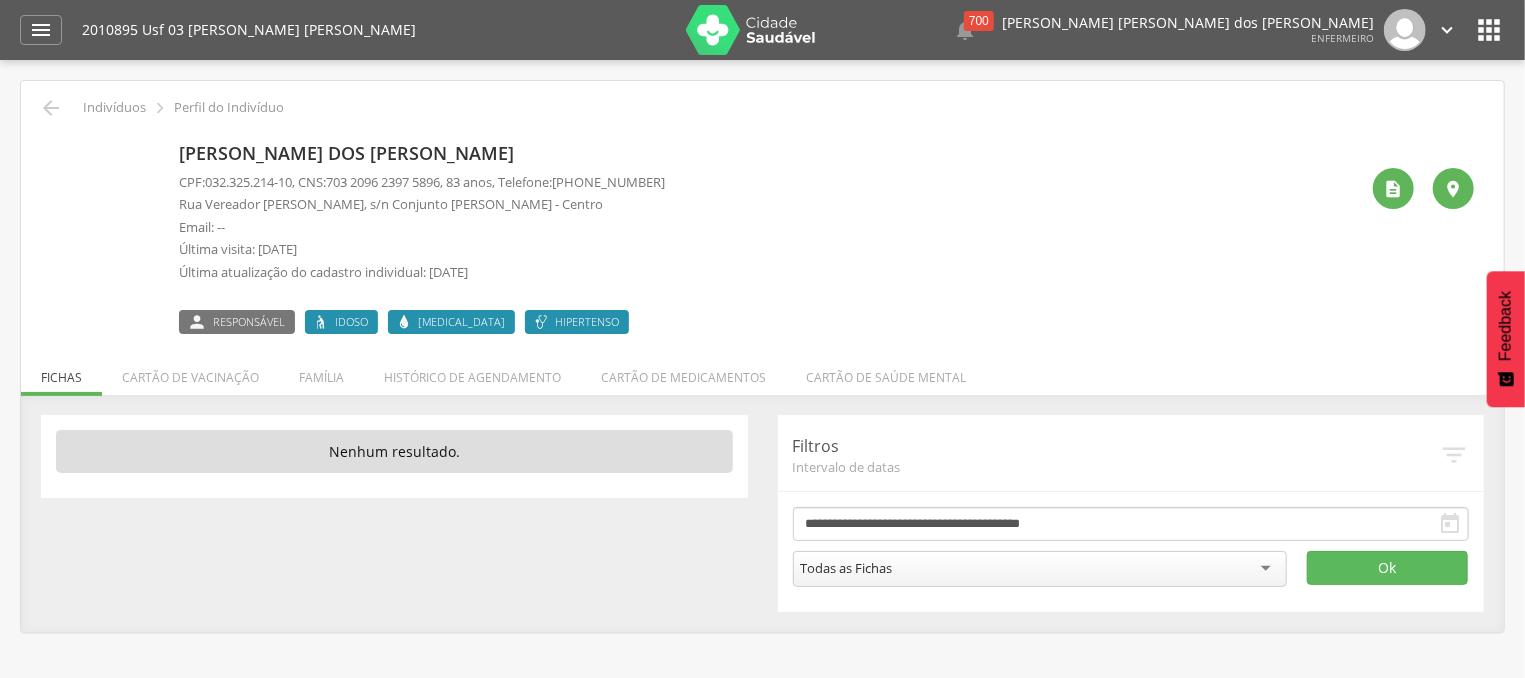 drag, startPoint x: 339, startPoint y: 182, endPoint x: 453, endPoint y: 178, distance: 114.07015 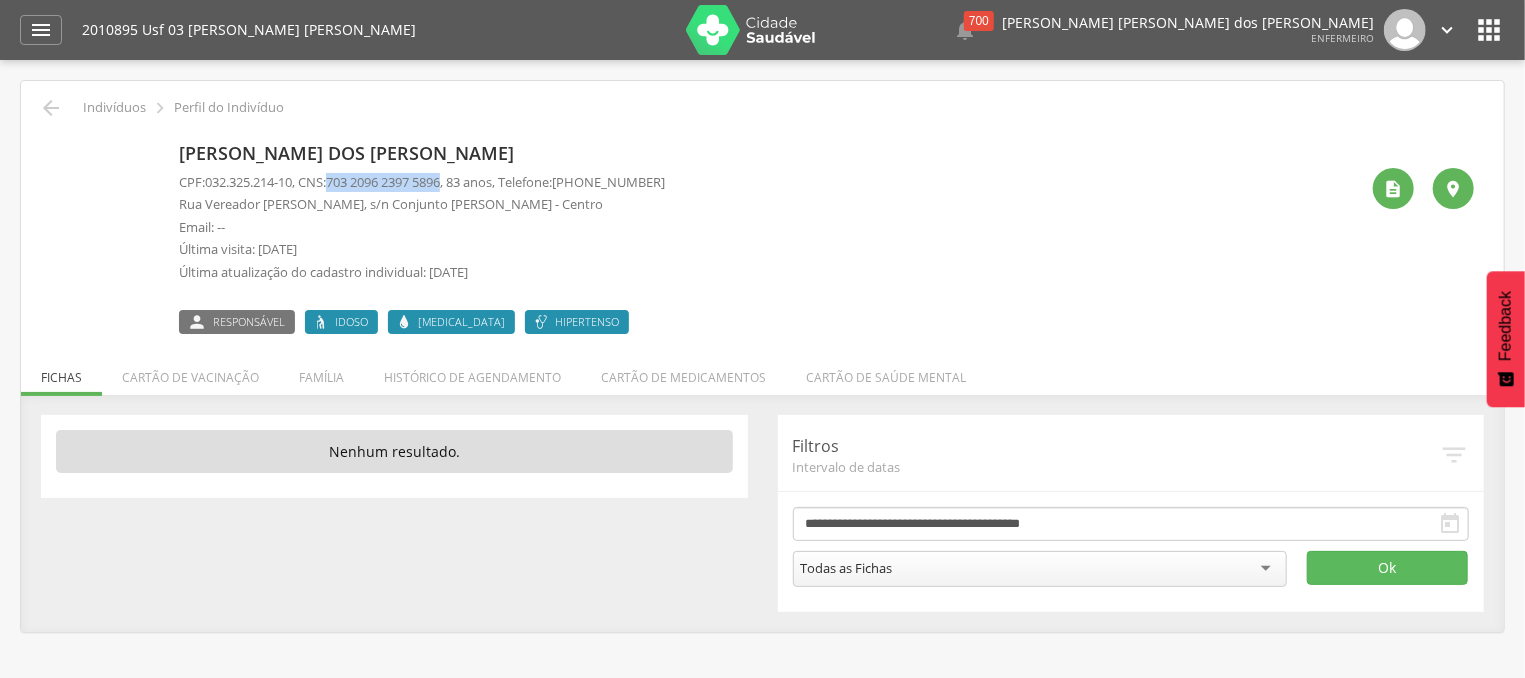 copy on "703 2096 2397 5896" 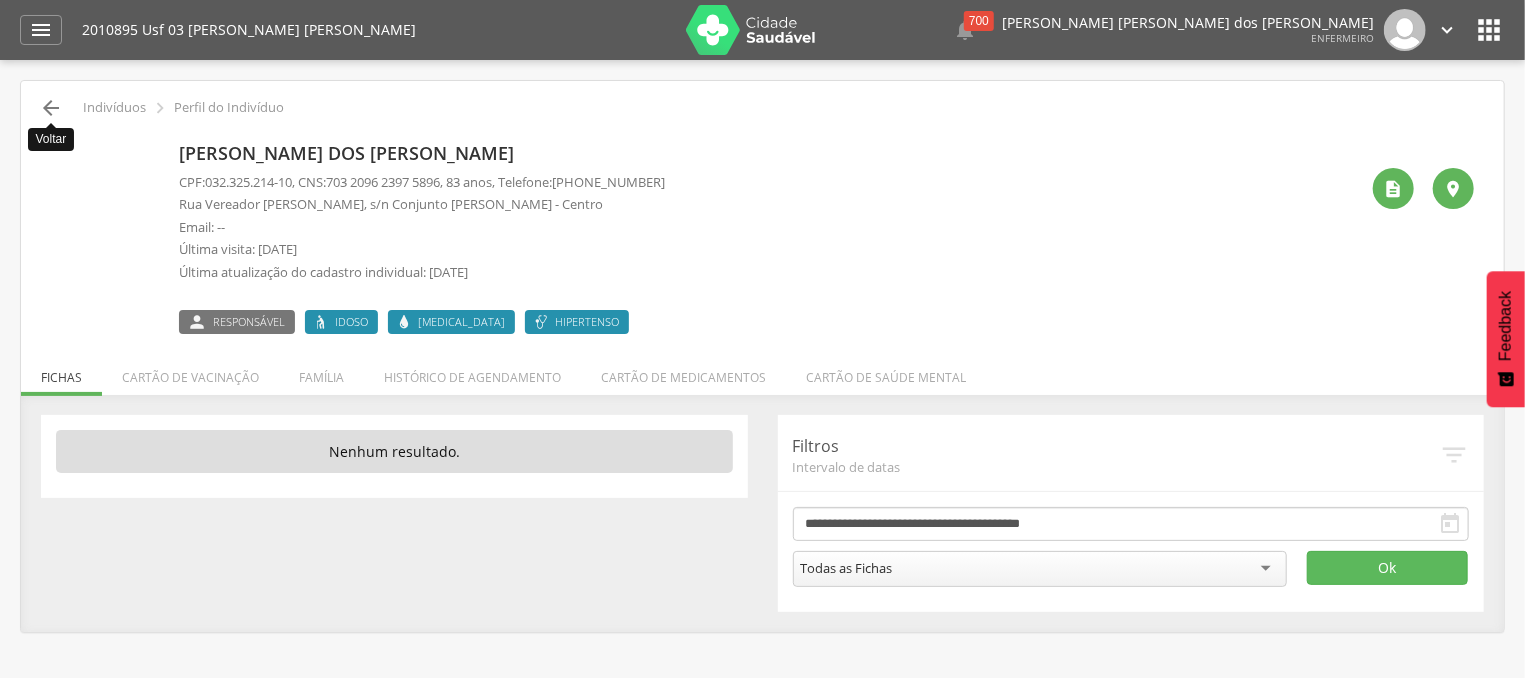 click on "" at bounding box center (51, 108) 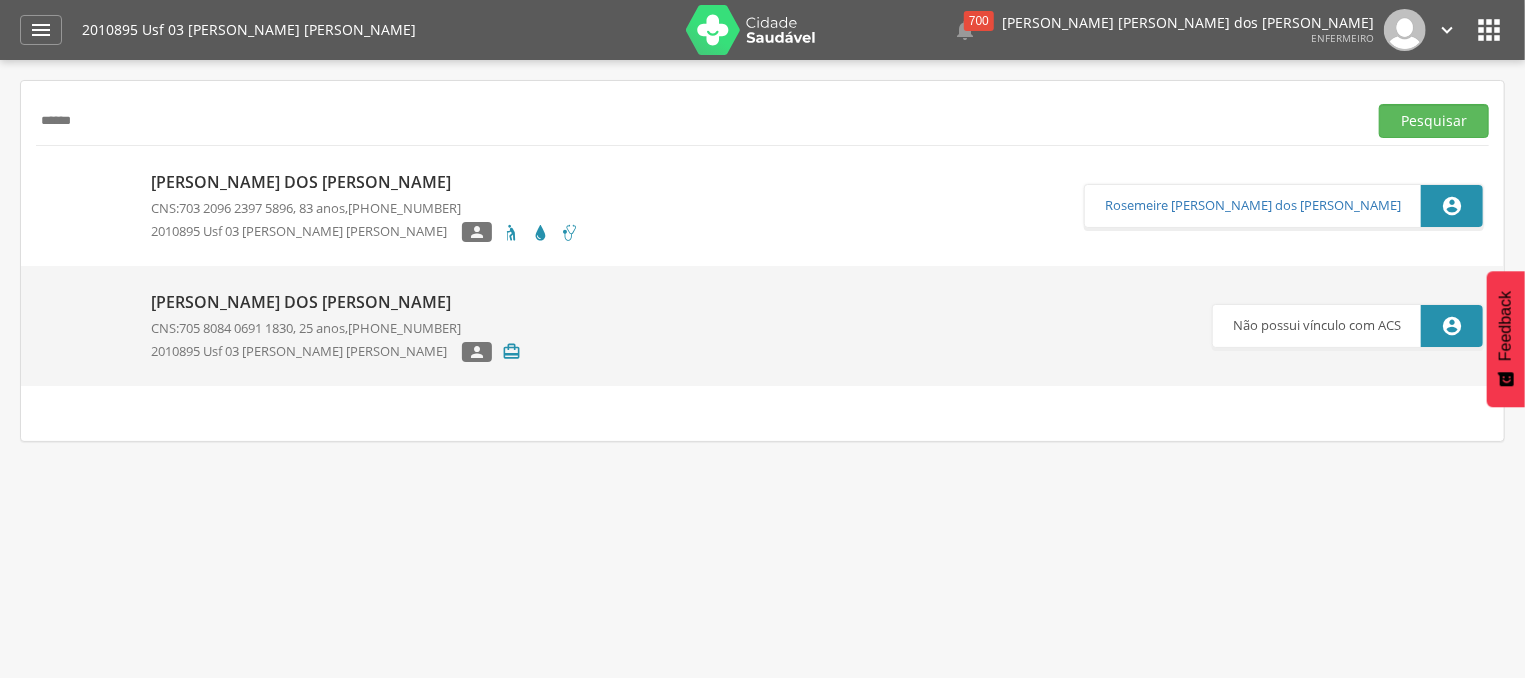 drag, startPoint x: 119, startPoint y: 124, endPoint x: 40, endPoint y: 118, distance: 79.22752 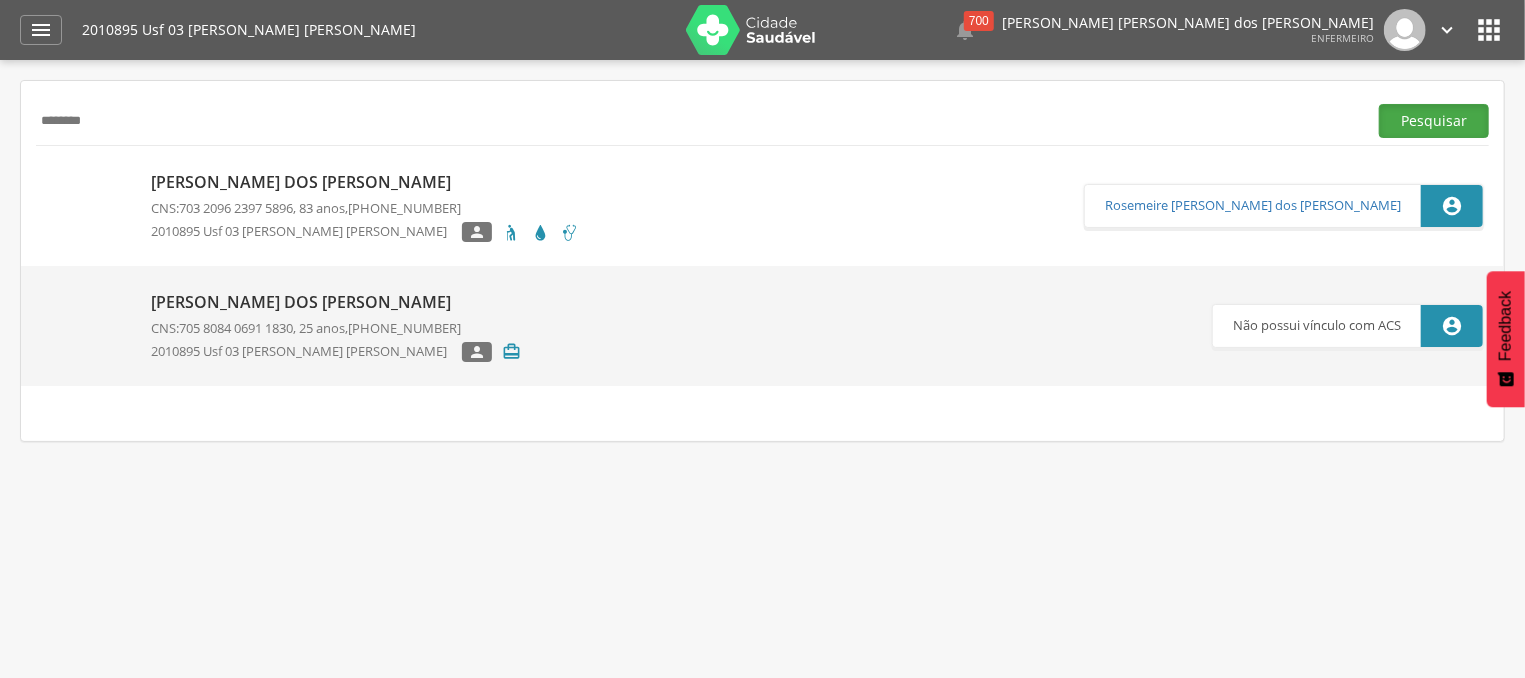 click on "Pesquisar" at bounding box center (1434, 121) 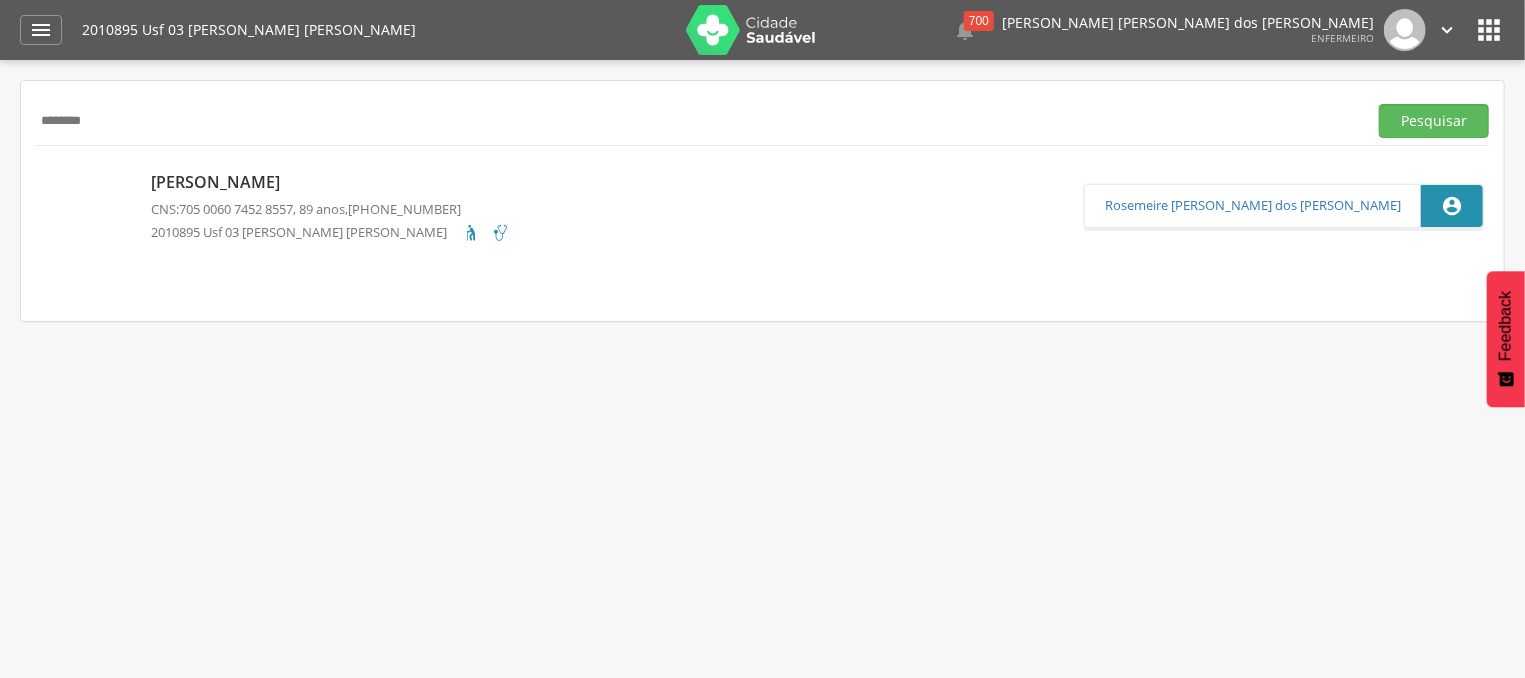 click on "[PERSON_NAME]" at bounding box center (330, 182) 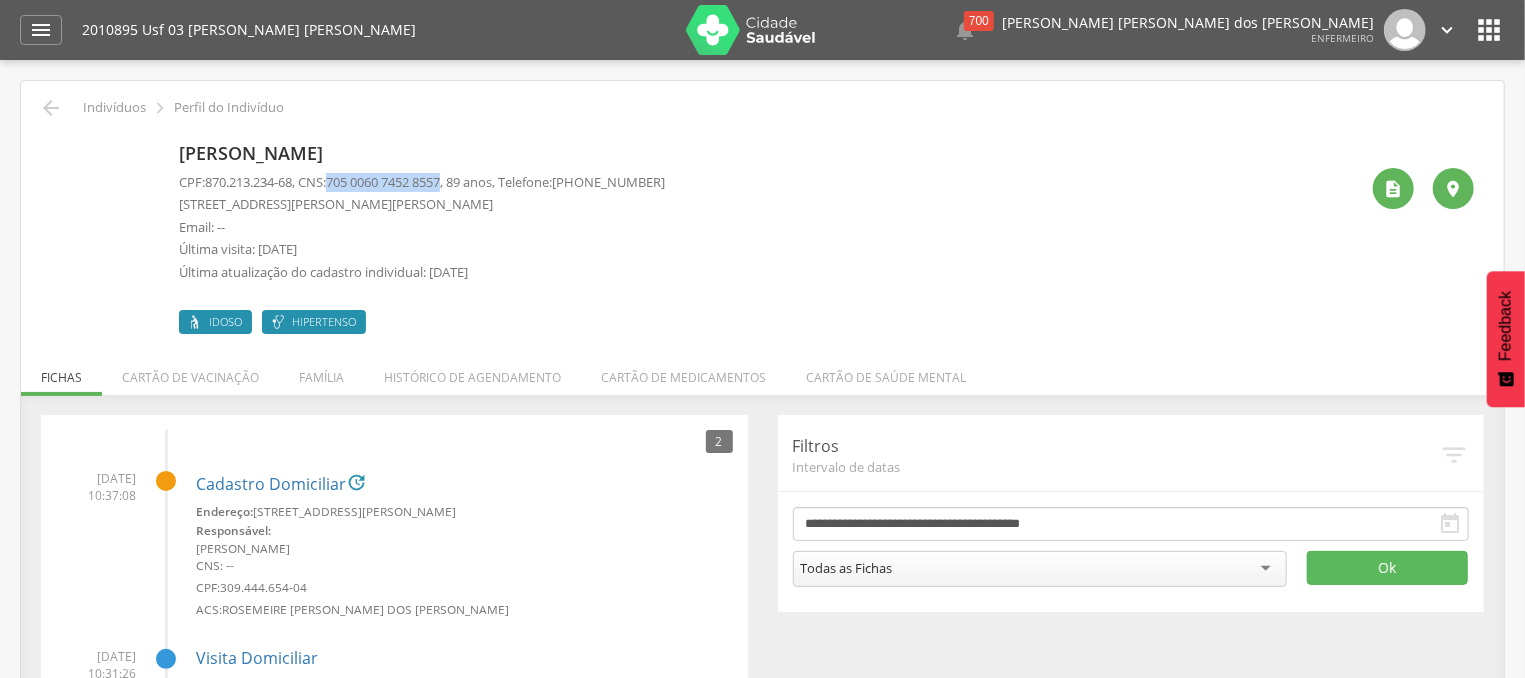 drag, startPoint x: 342, startPoint y: 181, endPoint x: 461, endPoint y: 183, distance: 119.01681 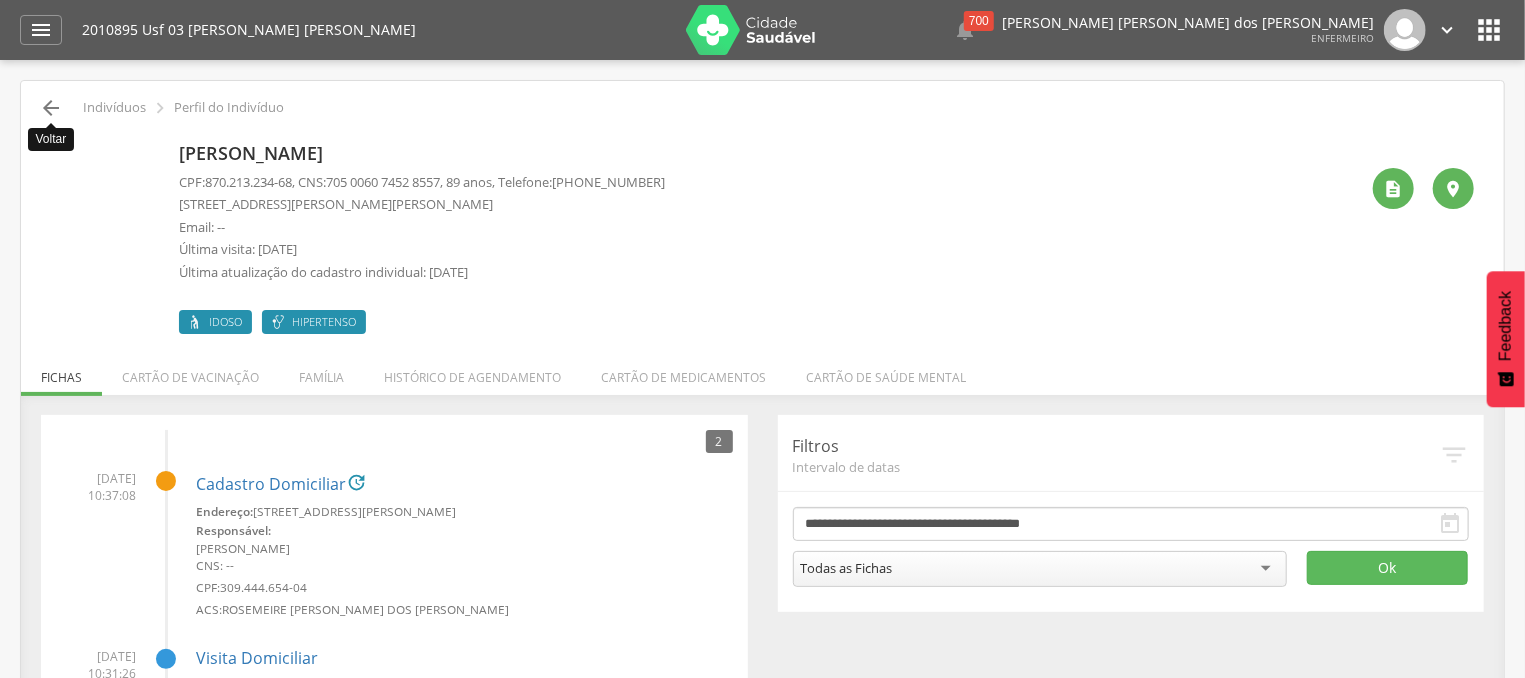 click on "" at bounding box center [51, 108] 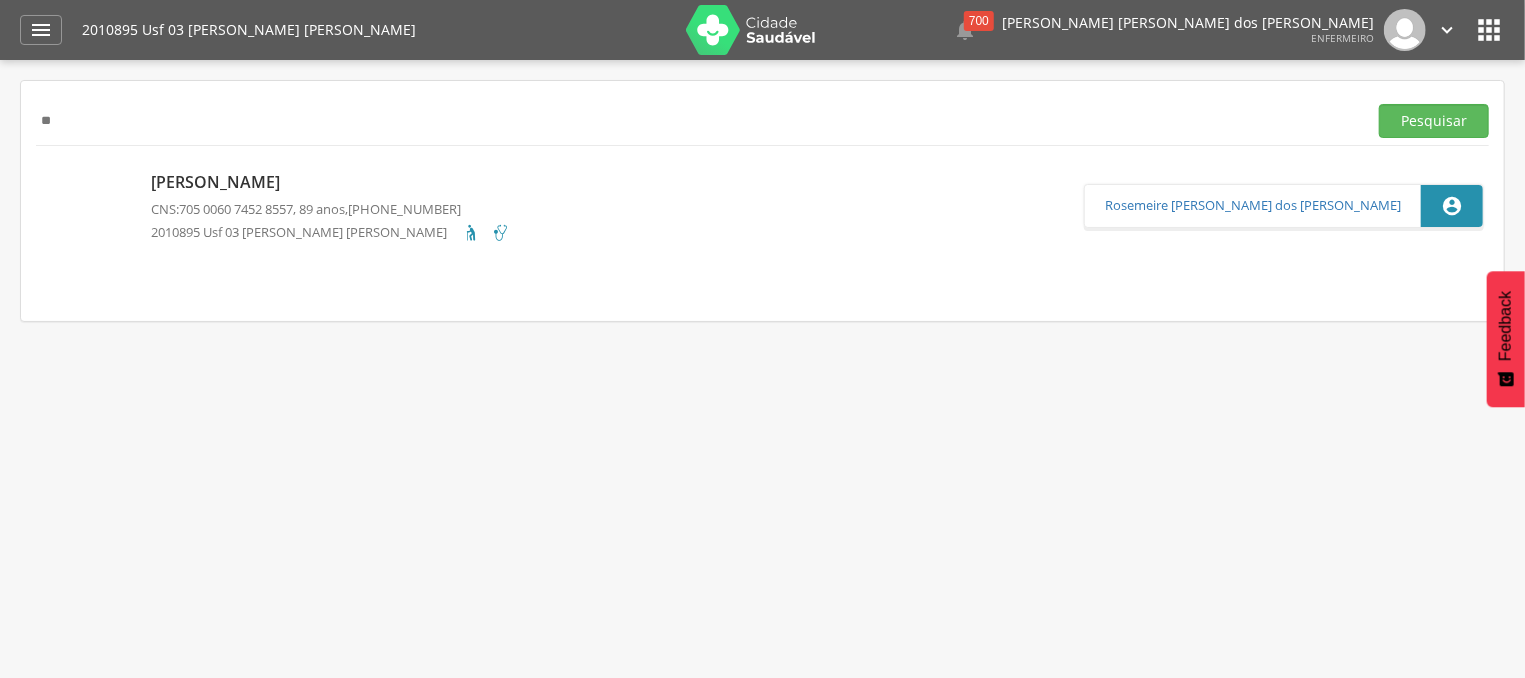 type on "*" 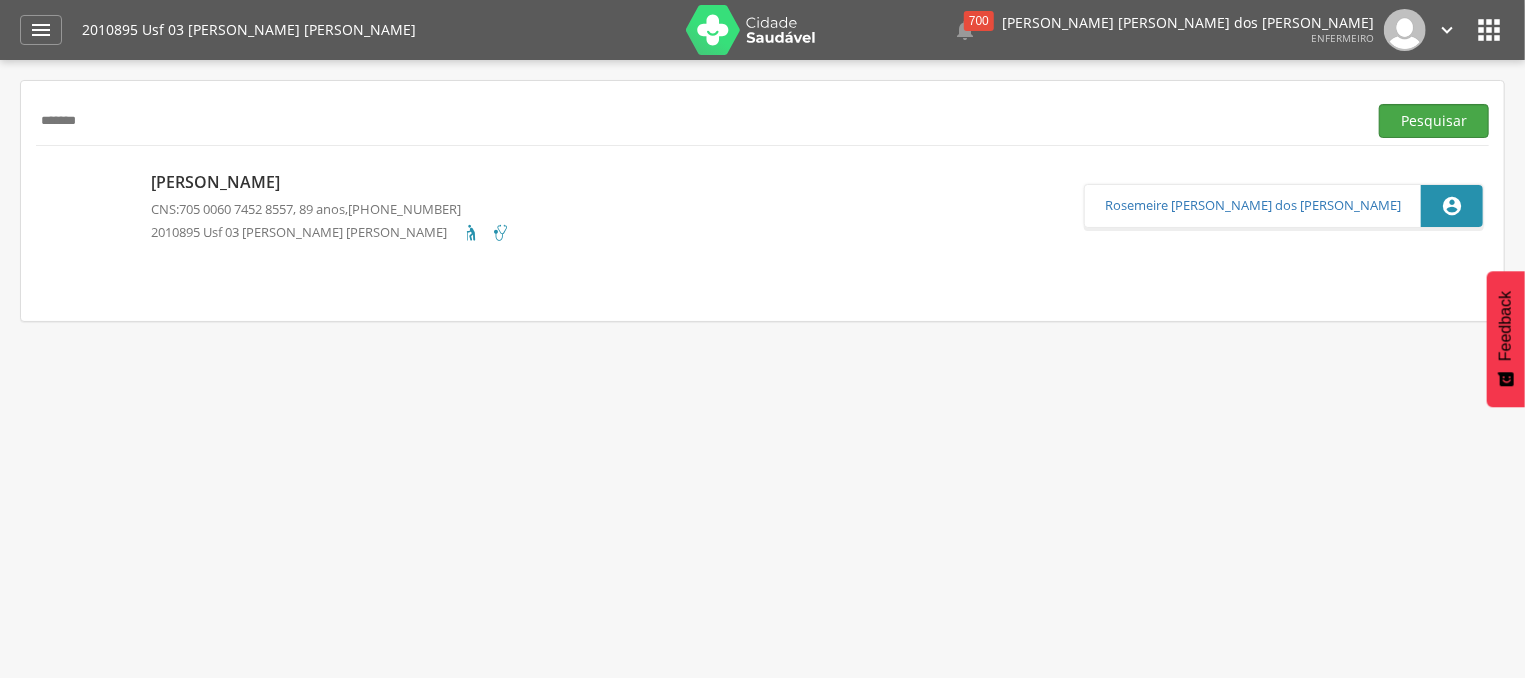 type on "*******" 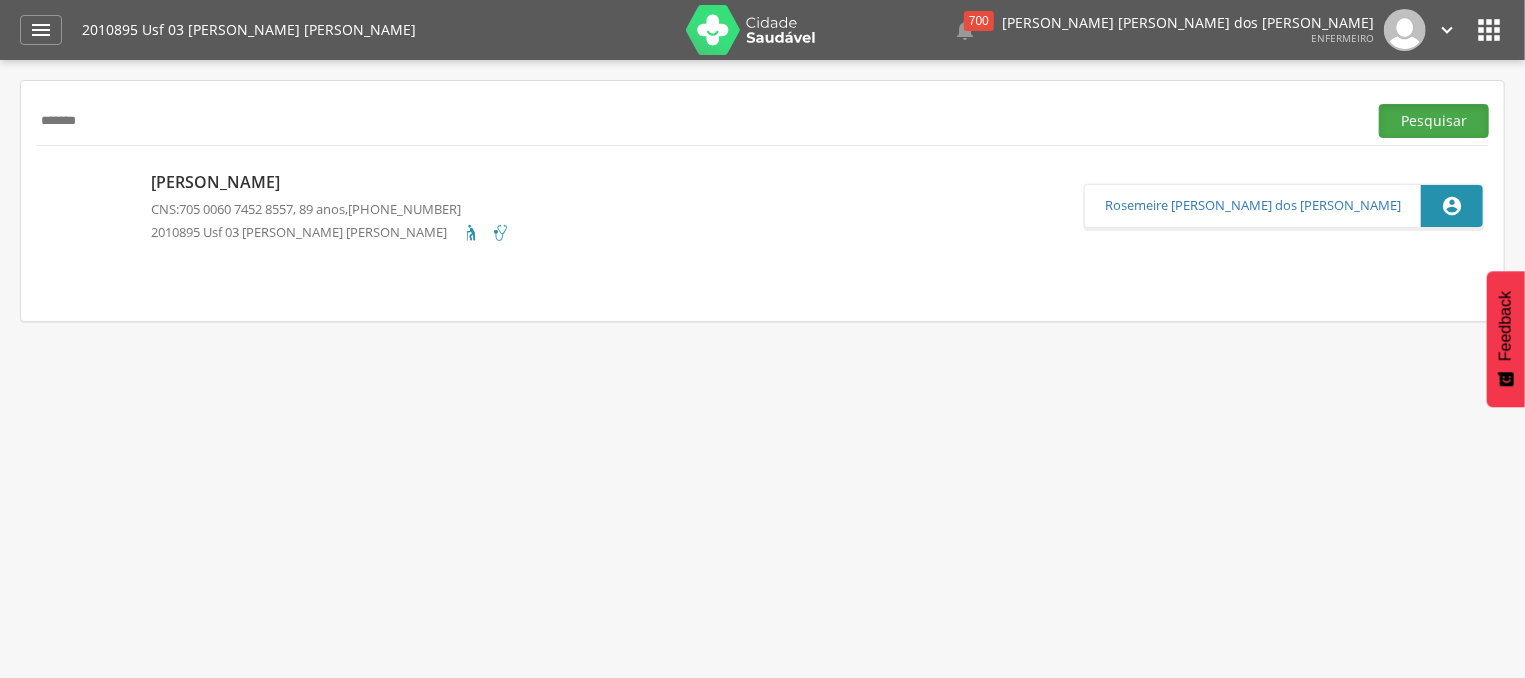 click on "Pesquisar" at bounding box center (1434, 121) 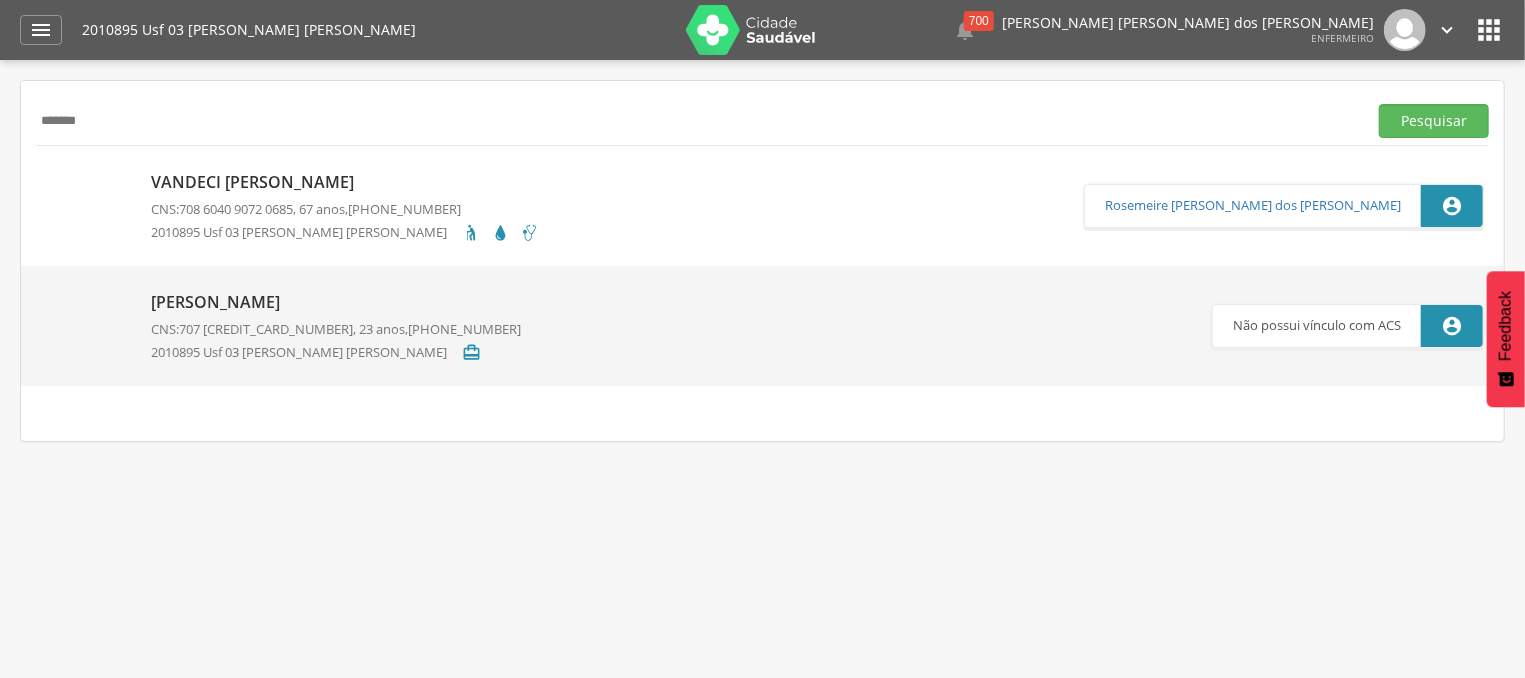 click on "Vandeci [PERSON_NAME]" at bounding box center [345, 182] 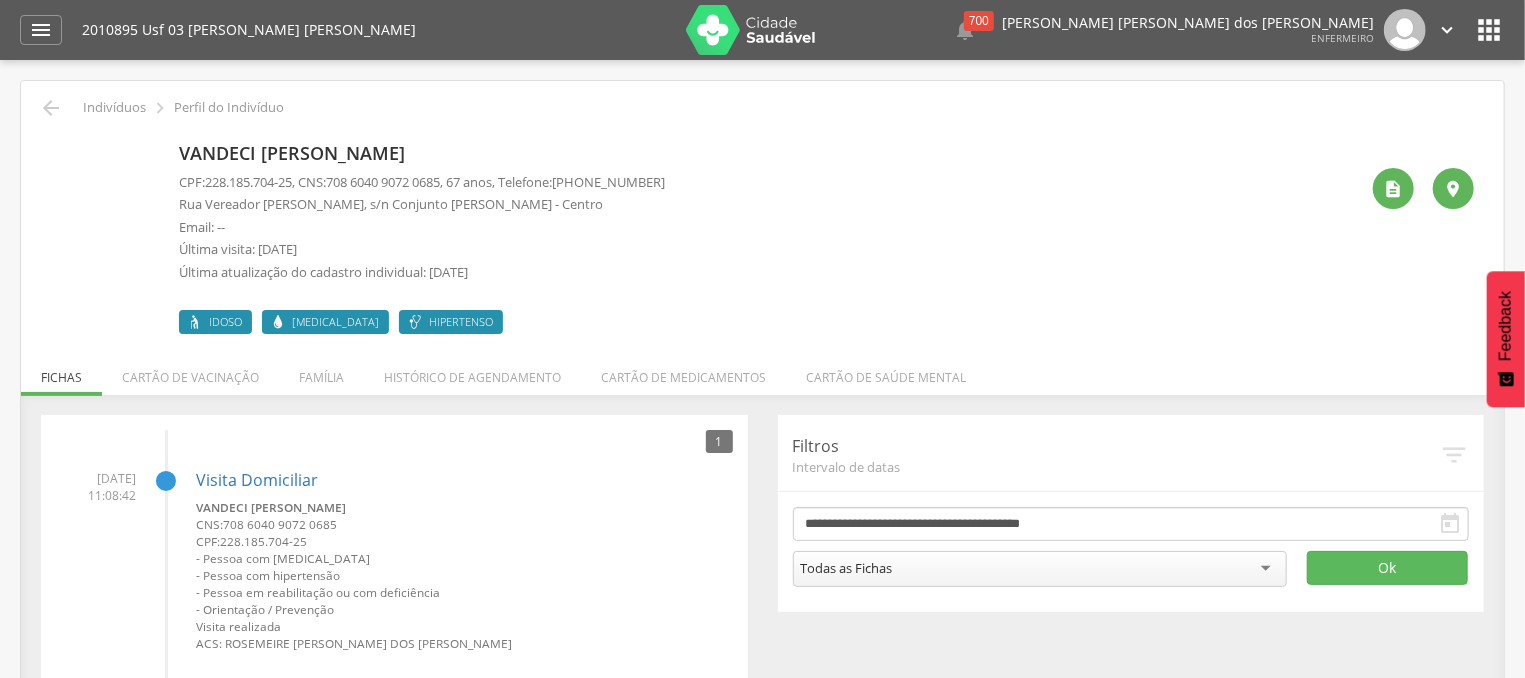 drag, startPoint x: 339, startPoint y: 184, endPoint x: 461, endPoint y: 183, distance: 122.0041 